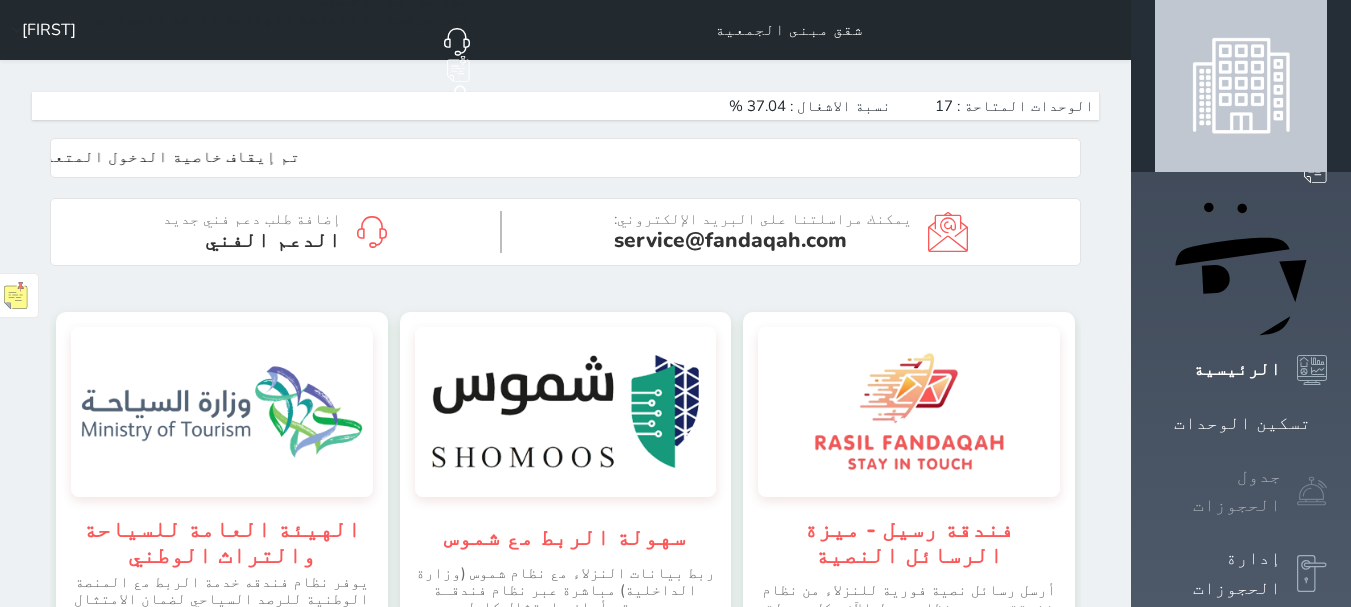 scroll, scrollTop: 0, scrollLeft: 0, axis: both 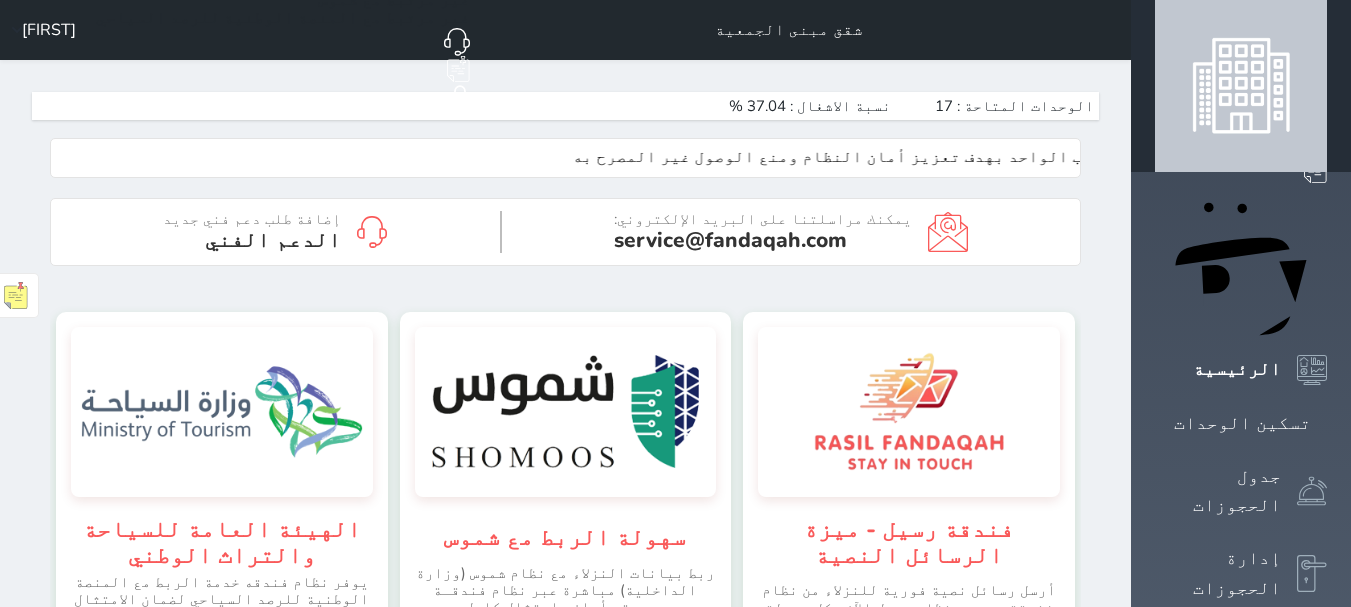 click on "الإدارة المالية" at bounding box center [1218, 656] 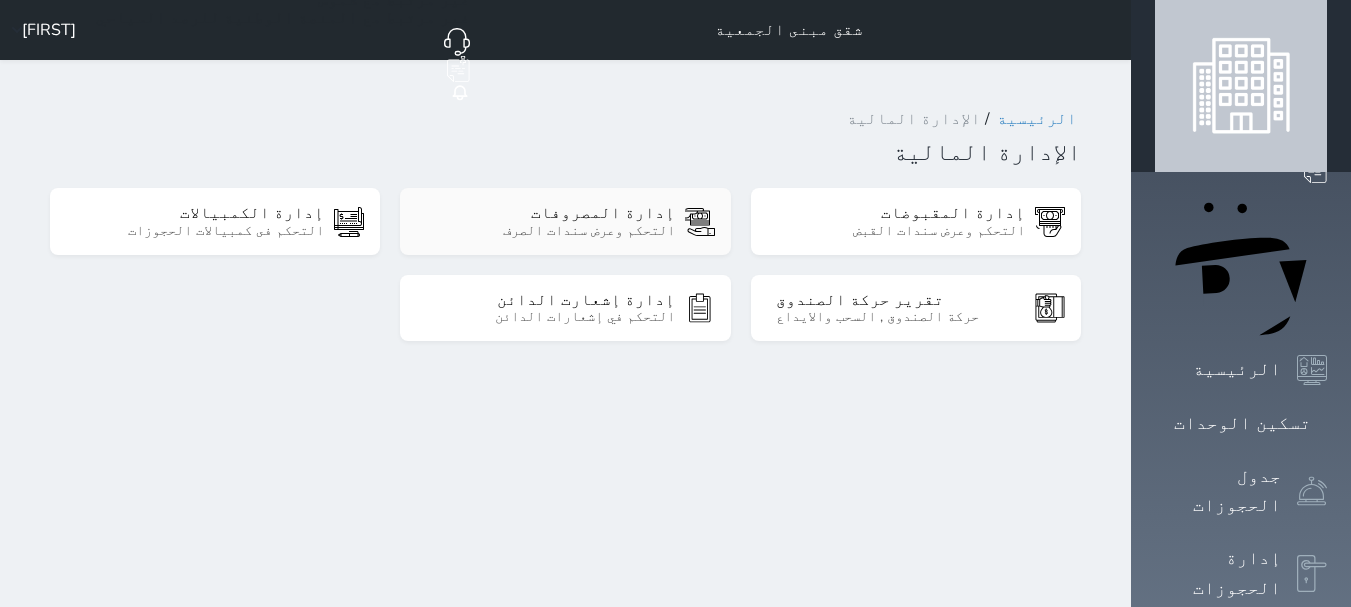 click on "إدارة المصروفات" at bounding box center [550, 213] 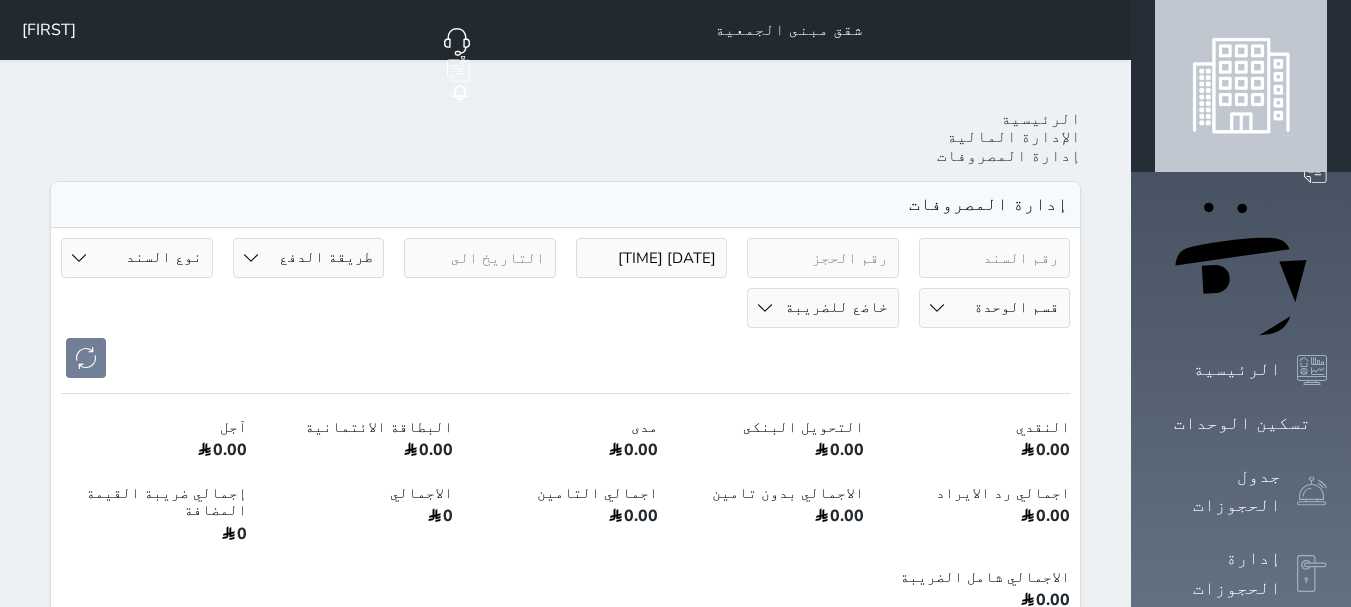 select 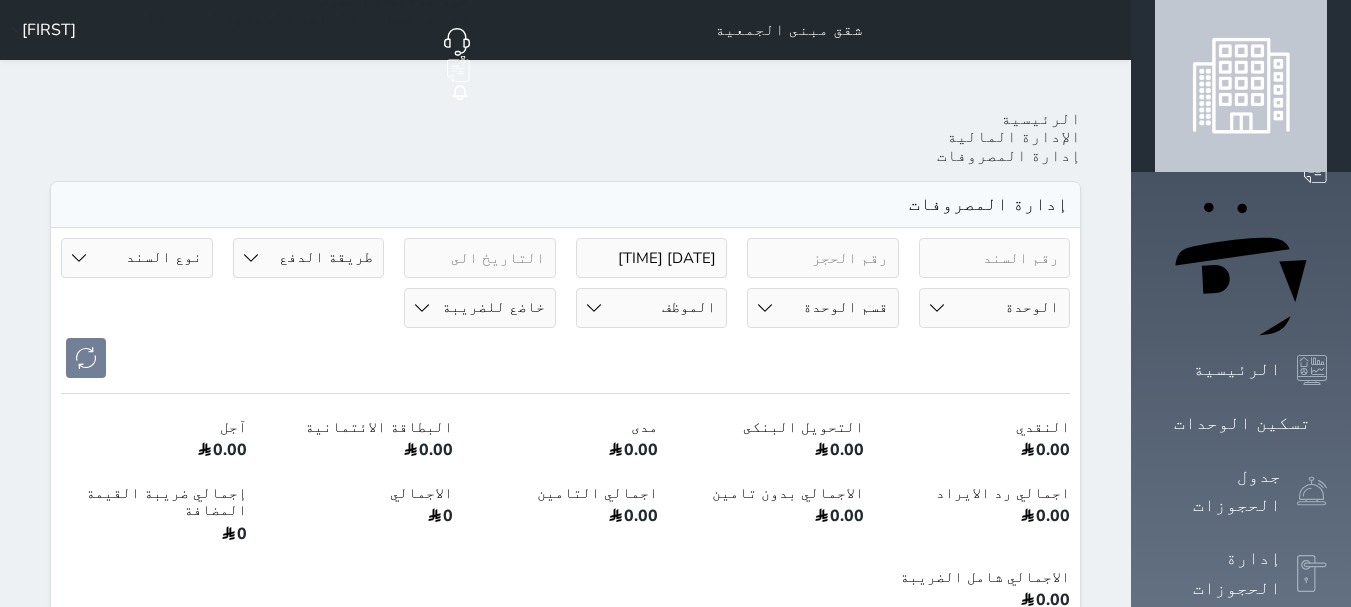 select 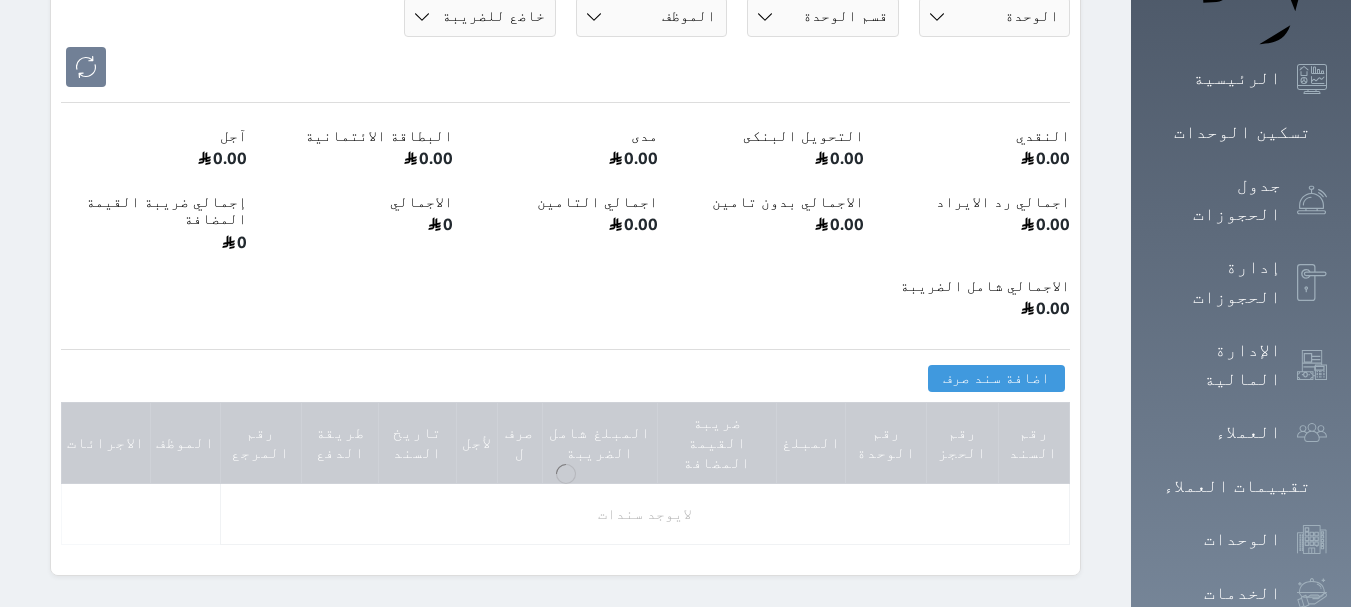 scroll, scrollTop: 300, scrollLeft: 0, axis: vertical 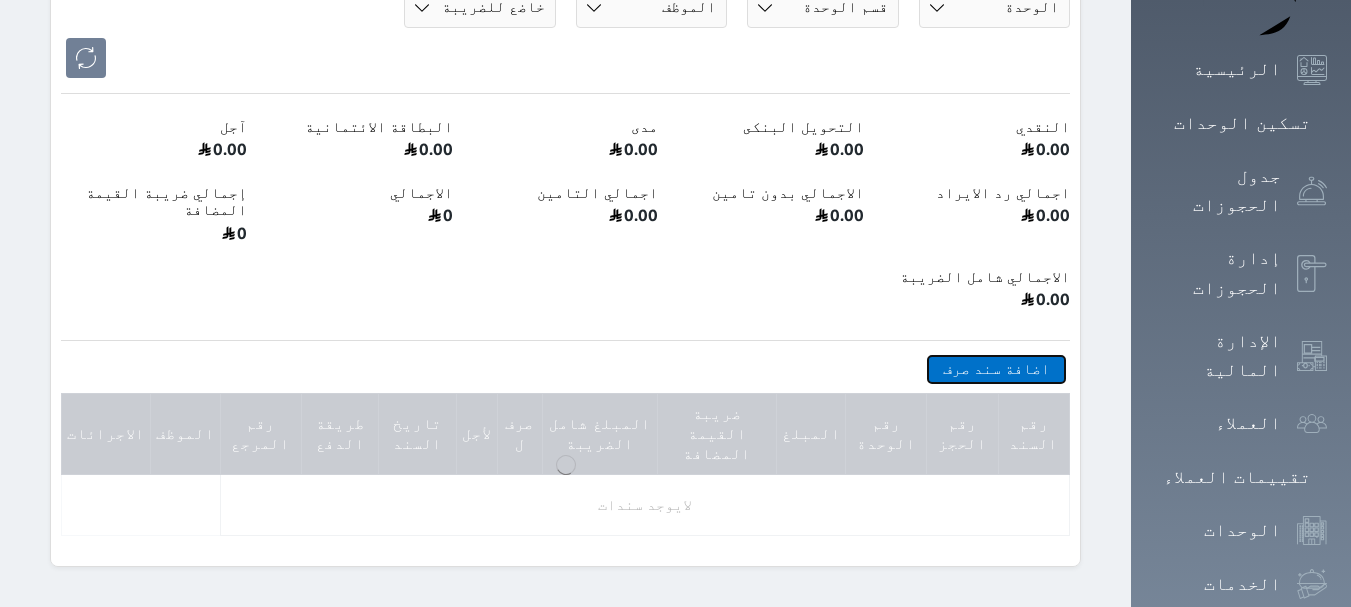click on "اضافة سند صرف" at bounding box center (996, 369) 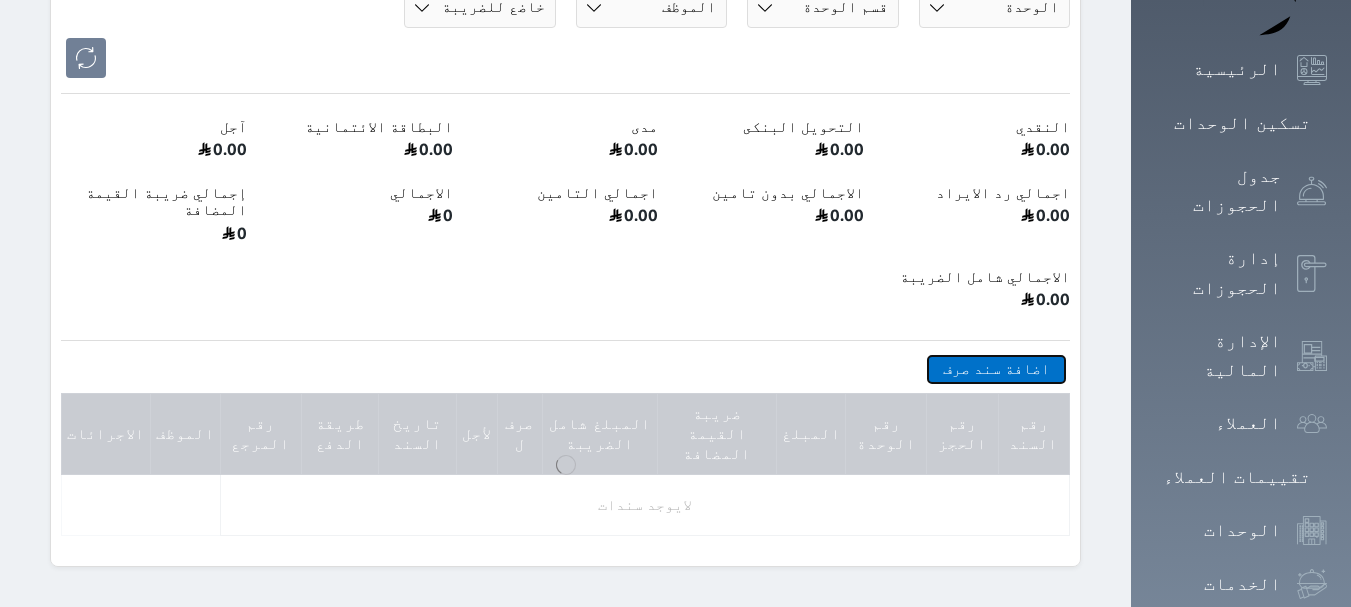 select 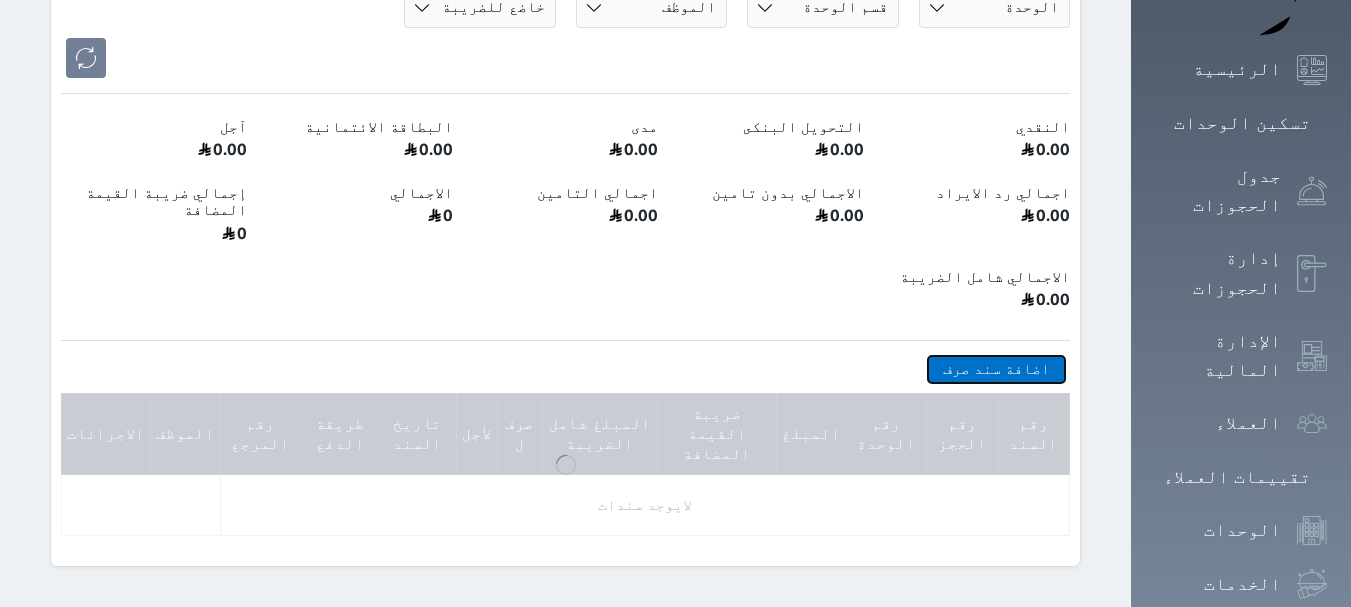 select 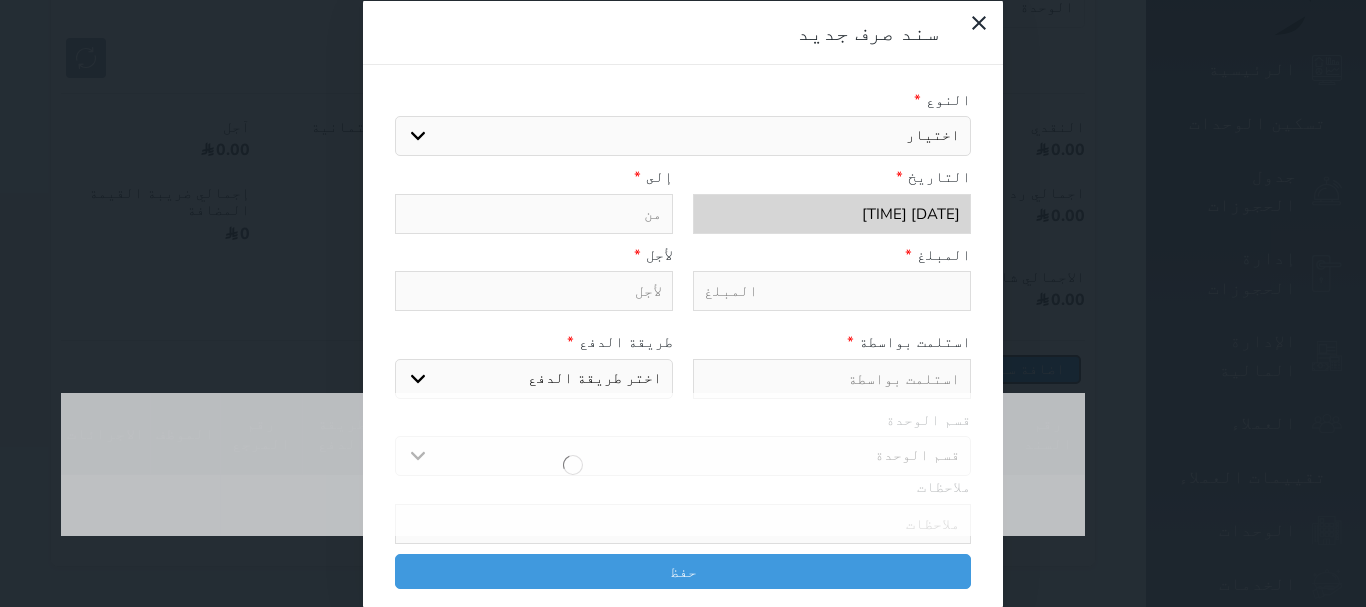 select 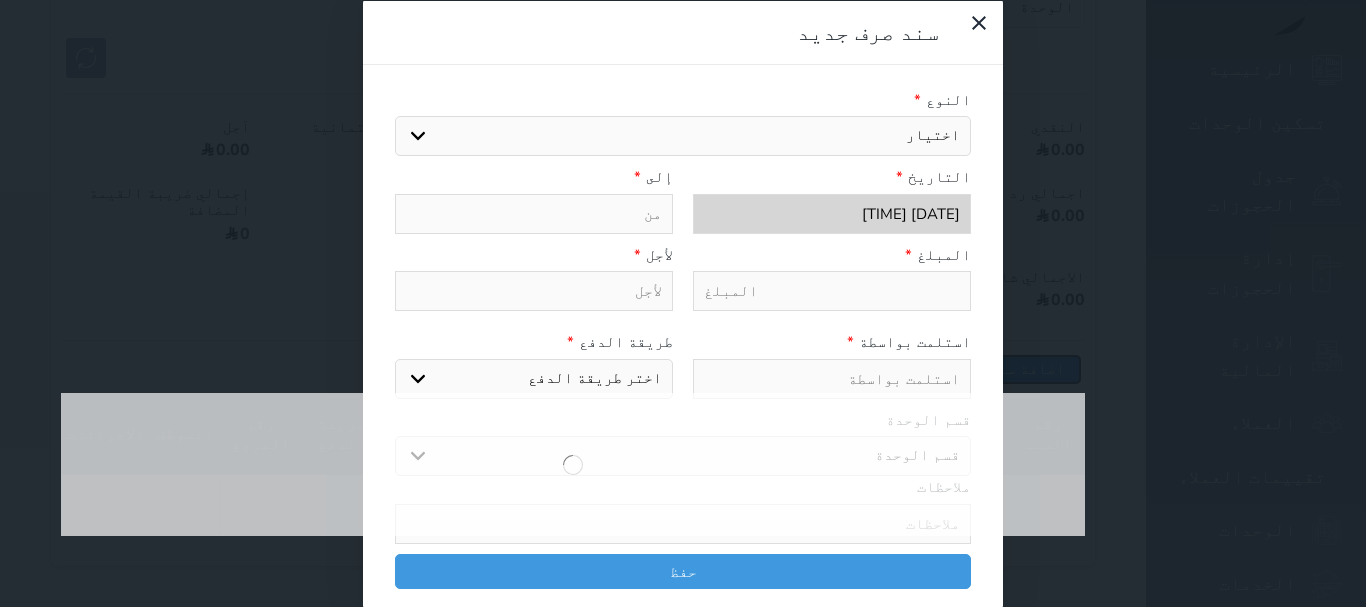 select 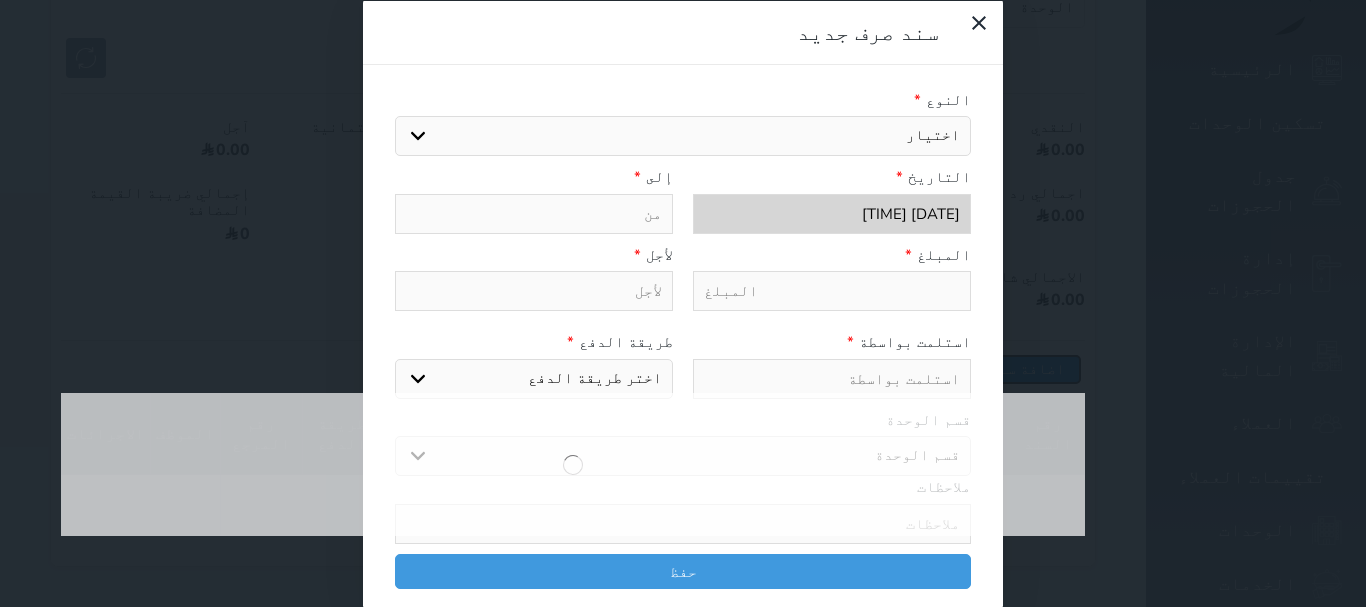 select 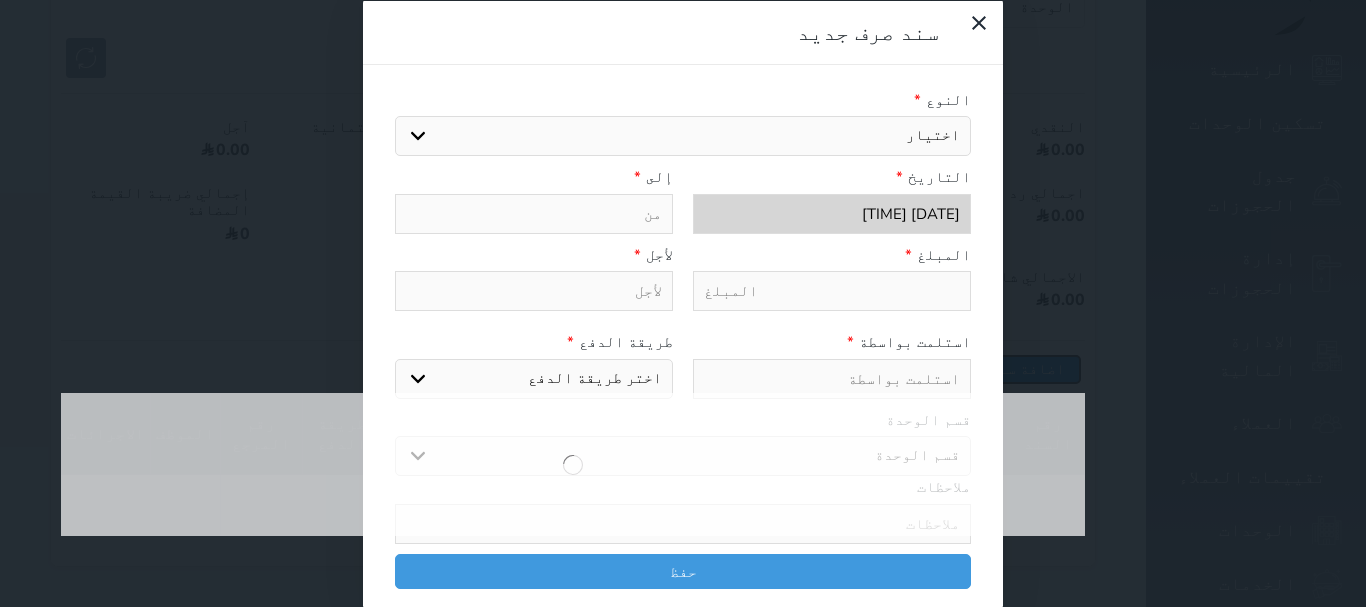 select 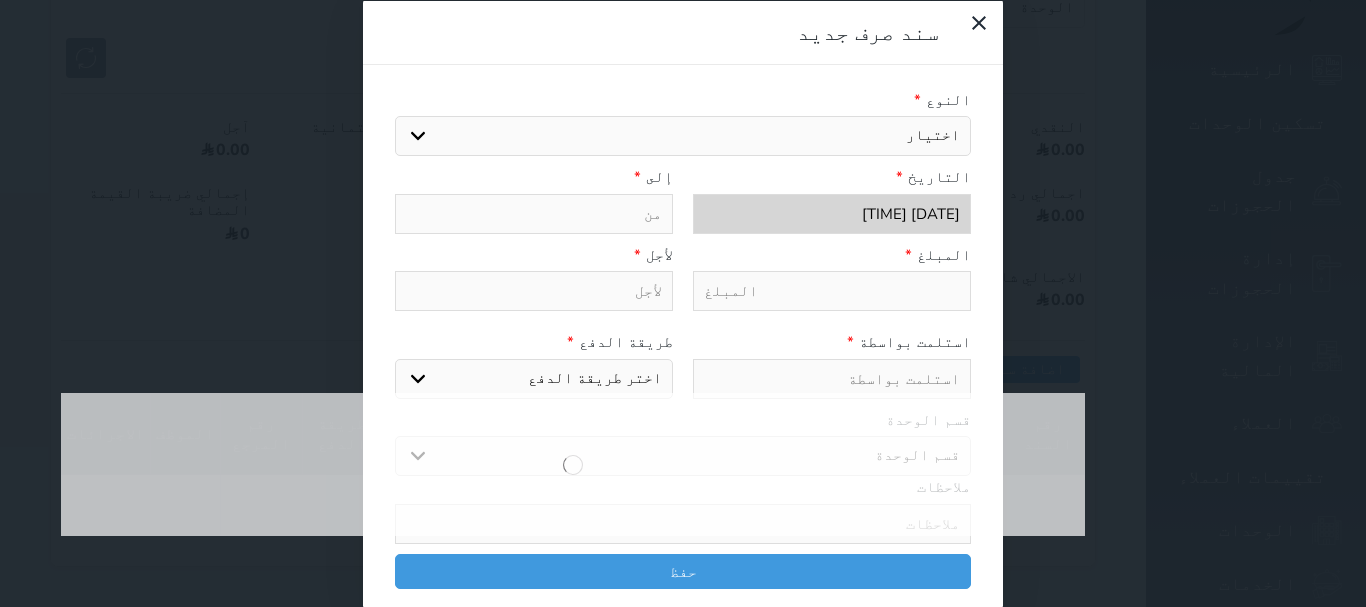 click on "اختيار مرتجع إيجار رواتب صيانة مصروفات عامة تحويل من الصندوق الى الادارة استرجاع تامين استرجاع العربون صيانة سباكة صيانة كهرباء صيانة مصعد فواتير عداد الماء قواتير عدادات الكهرباء المغسلة ايجار" at bounding box center (683, 136) 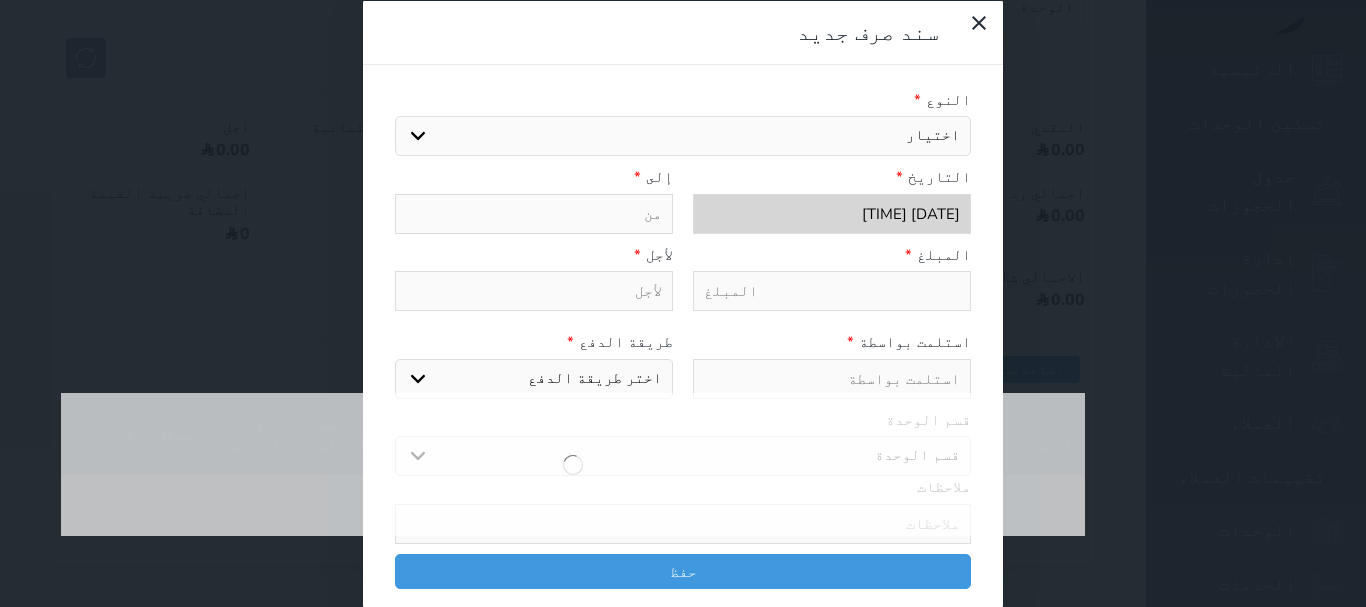 select on "[NUMBER]" 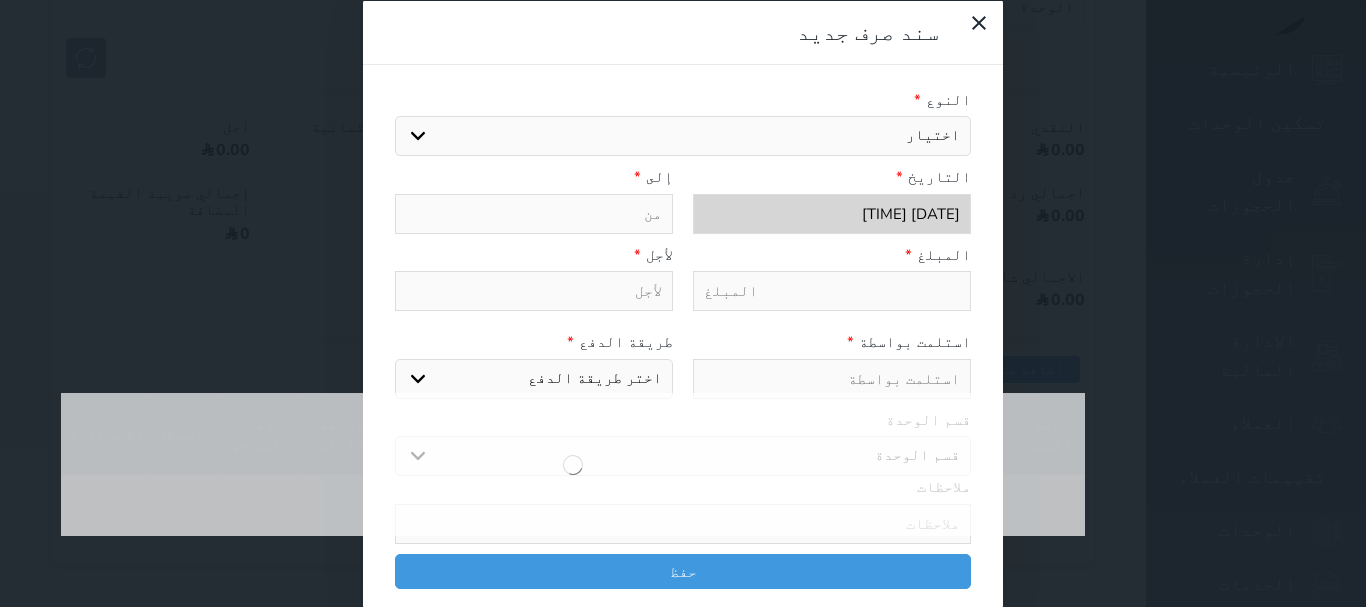 click on "اختيار مرتجع إيجار رواتب صيانة مصروفات عامة تحويل من الصندوق الى الادارة استرجاع تامين استرجاع العربون صيانة سباكة صيانة كهرباء صيانة مصعد فواتير عداد الماء قواتير عدادات الكهرباء المغسلة ايجار" at bounding box center (683, 136) 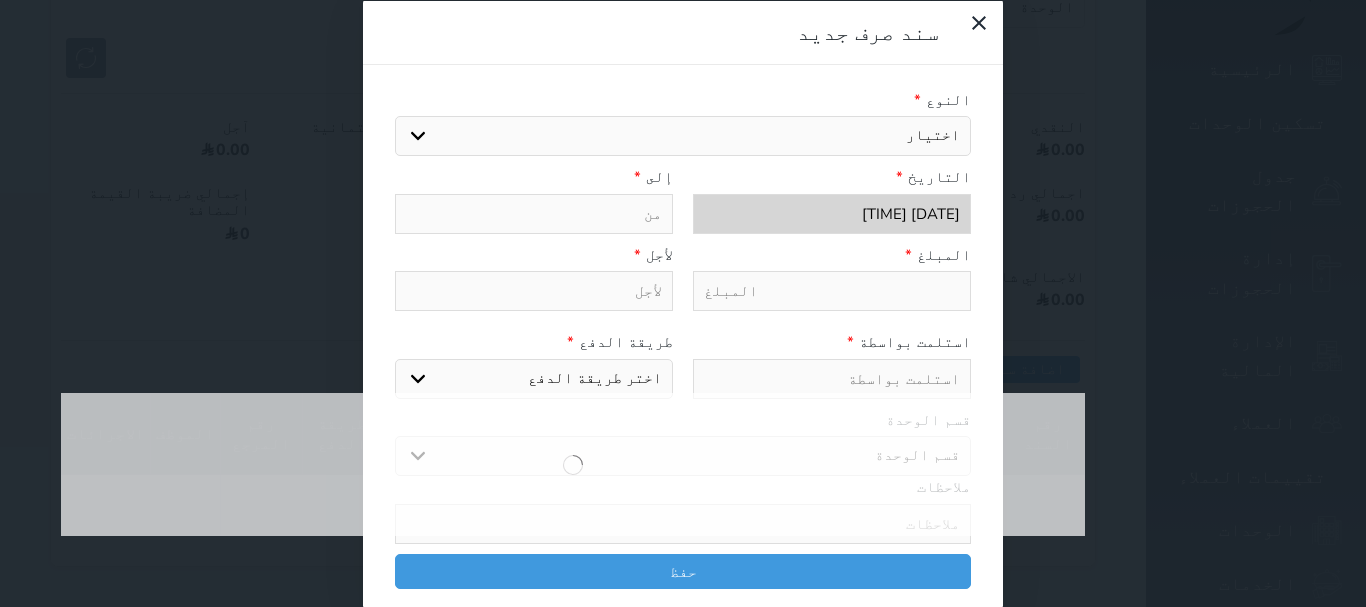 type on "مصروفات عامة" 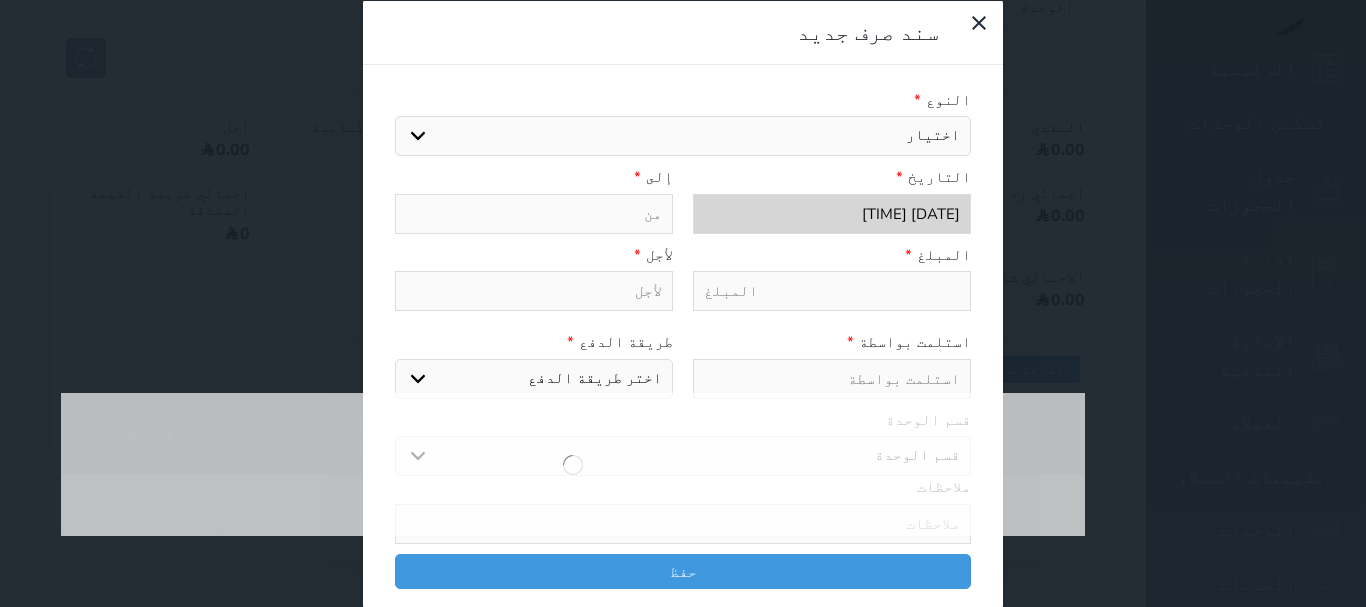 select 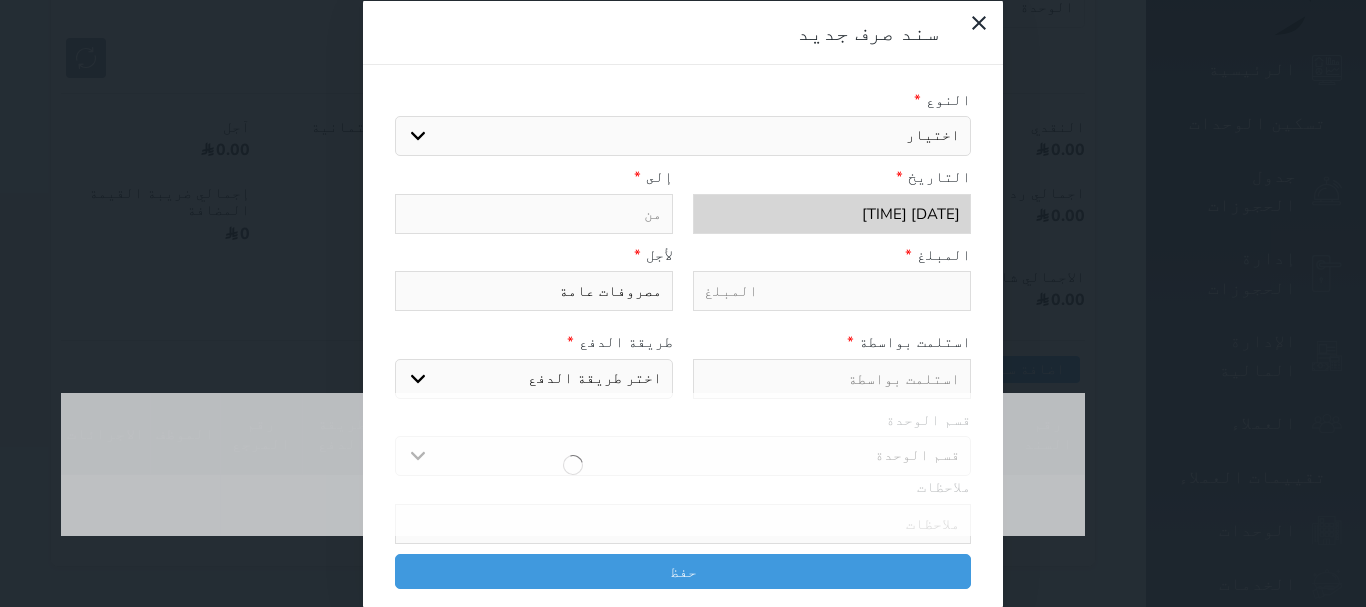 click at bounding box center [534, 213] 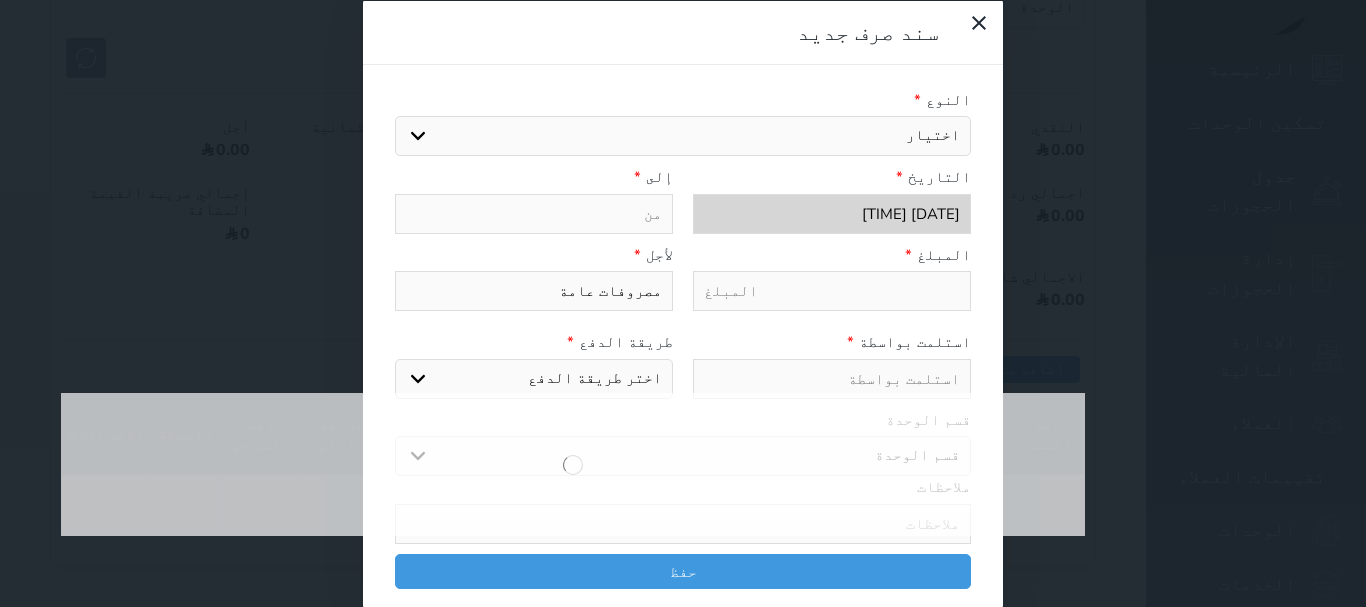 type on "ر" 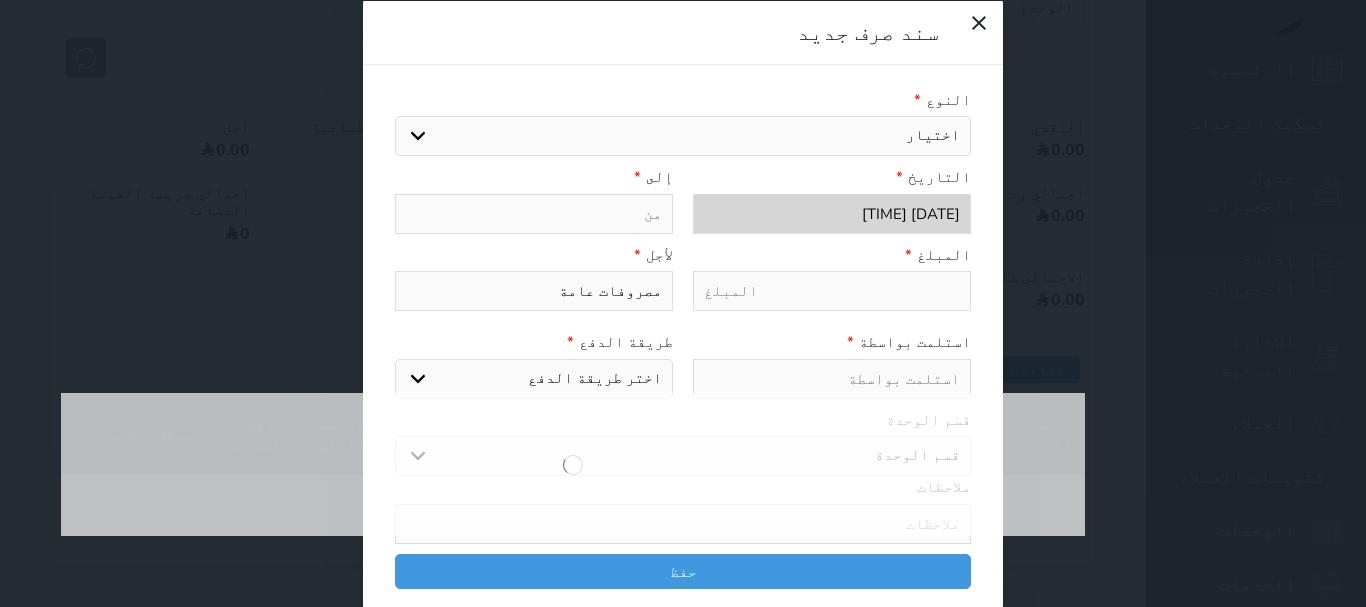 select 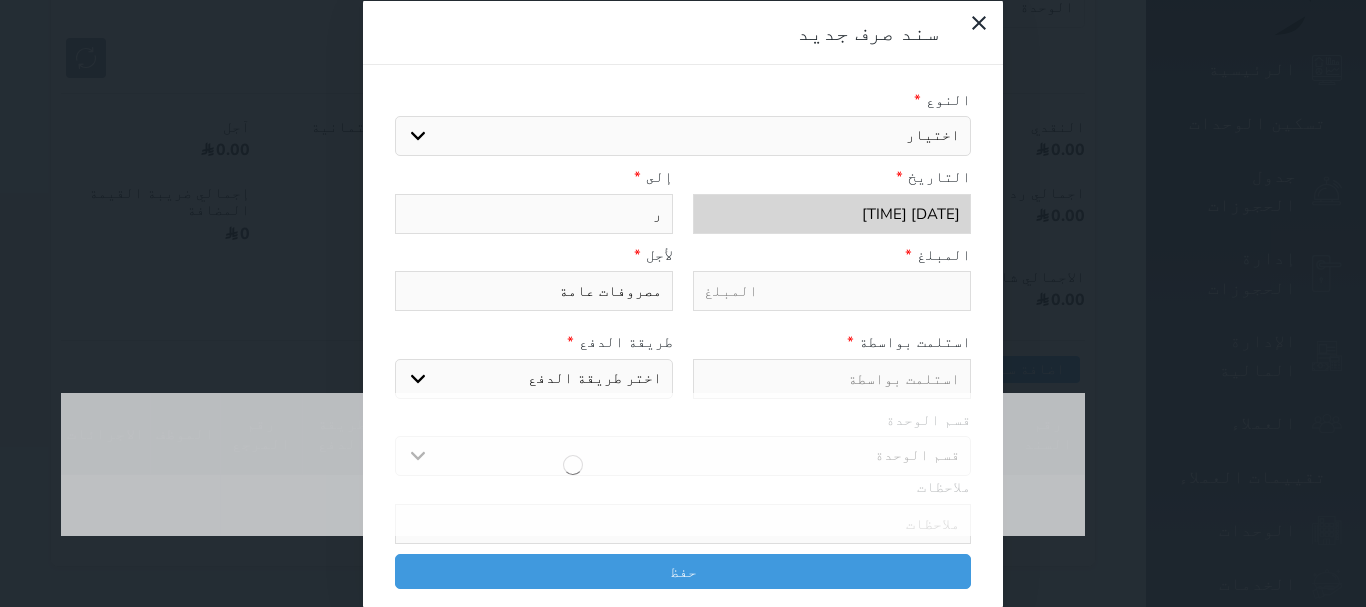 type on "رص" 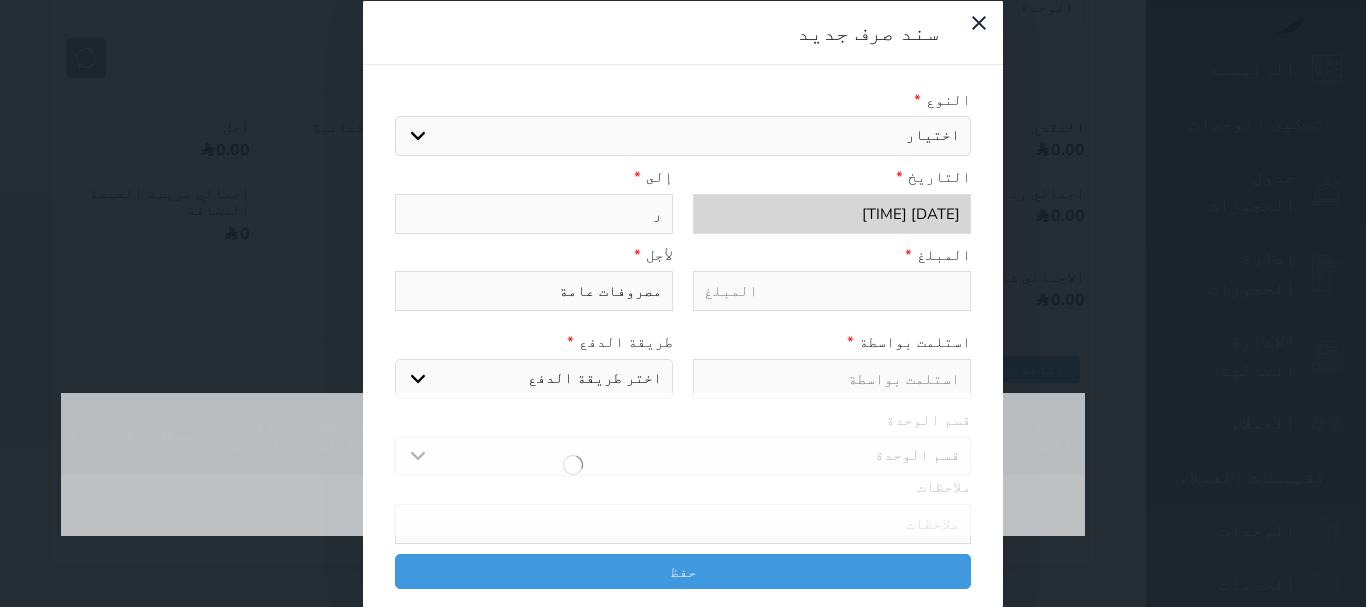 select 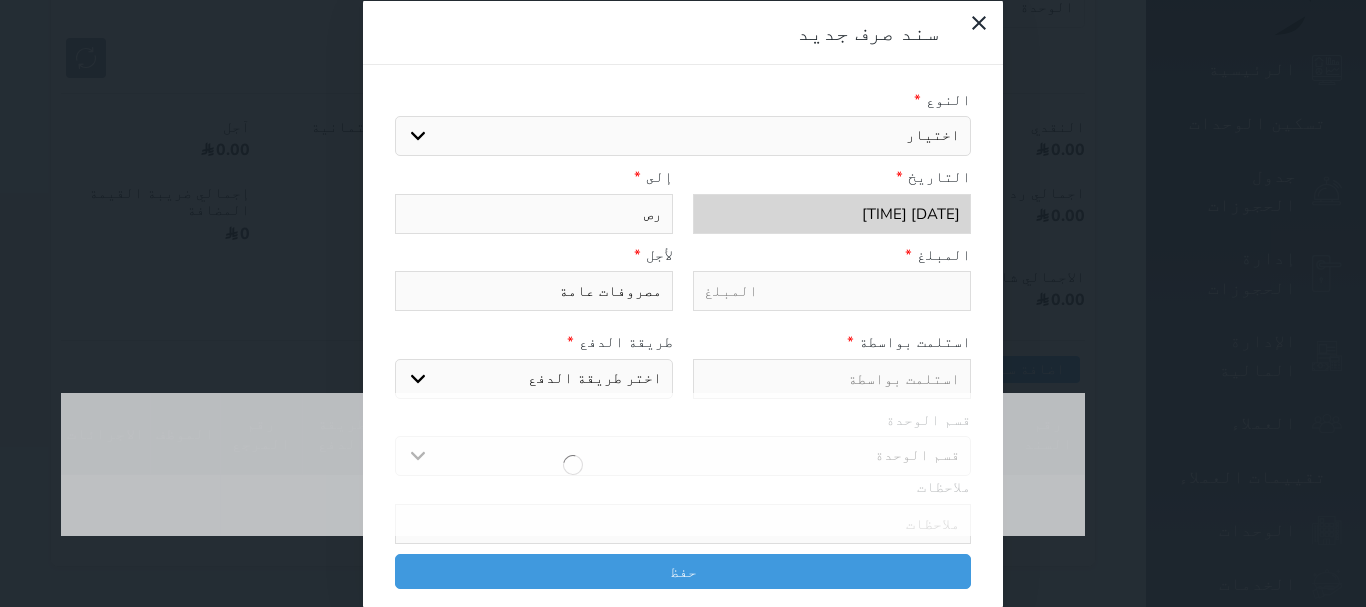 type on "رصي" 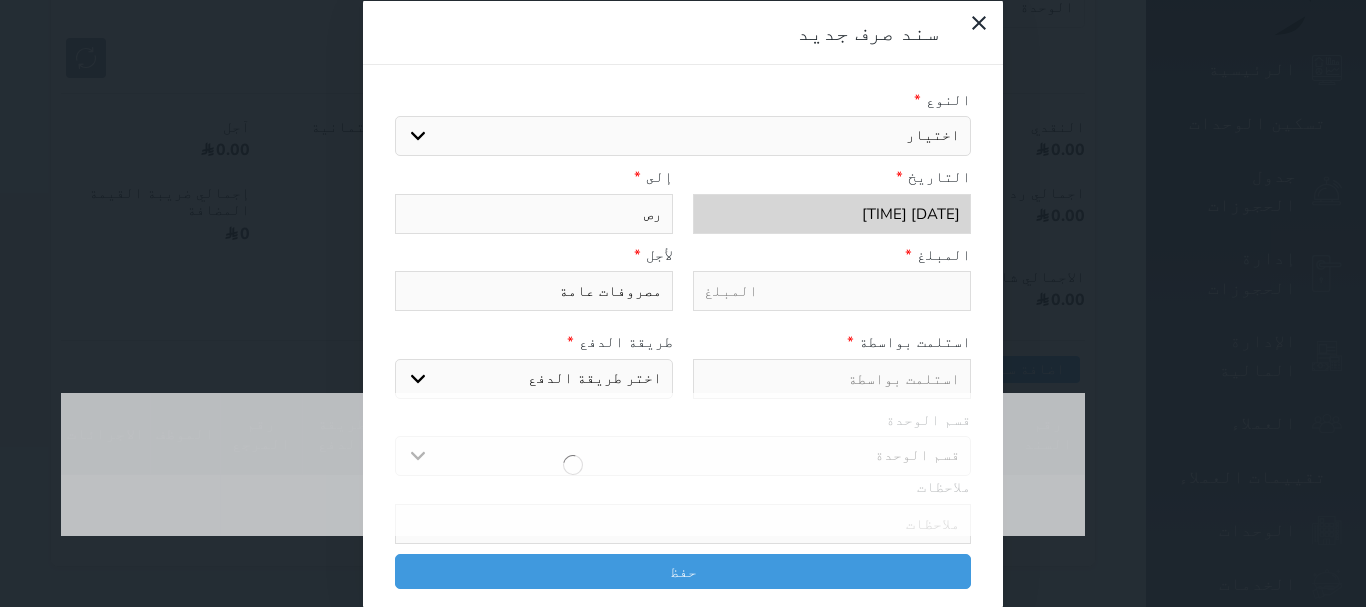 select 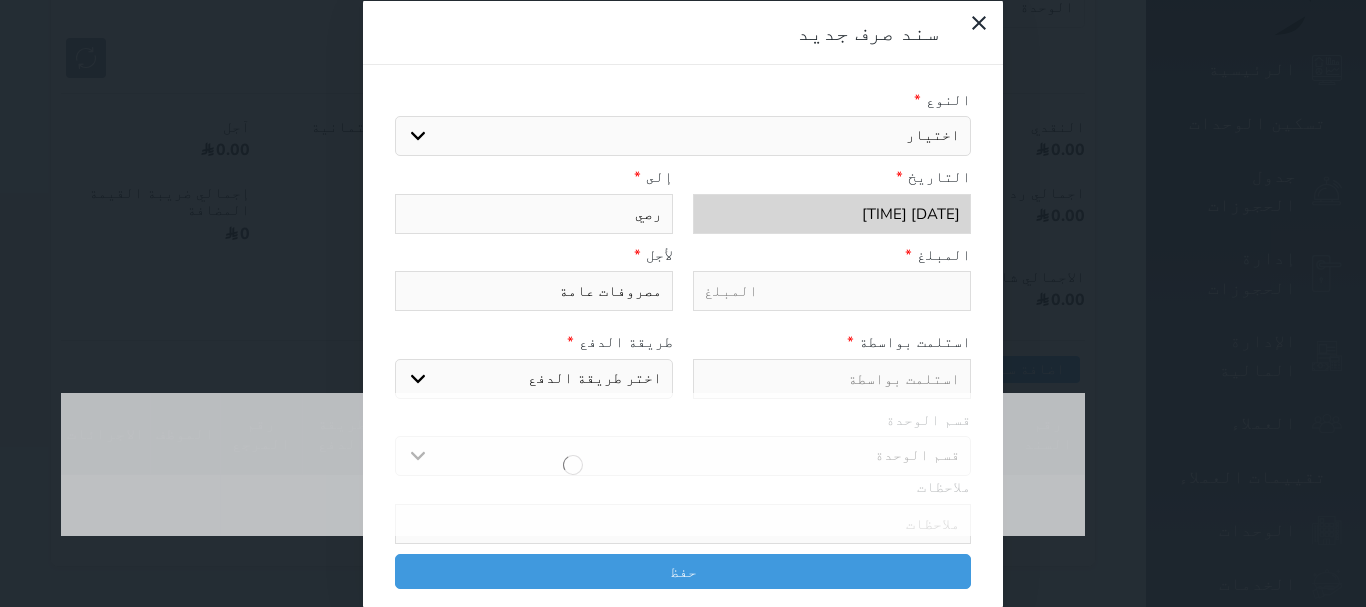 type on "رصيد" 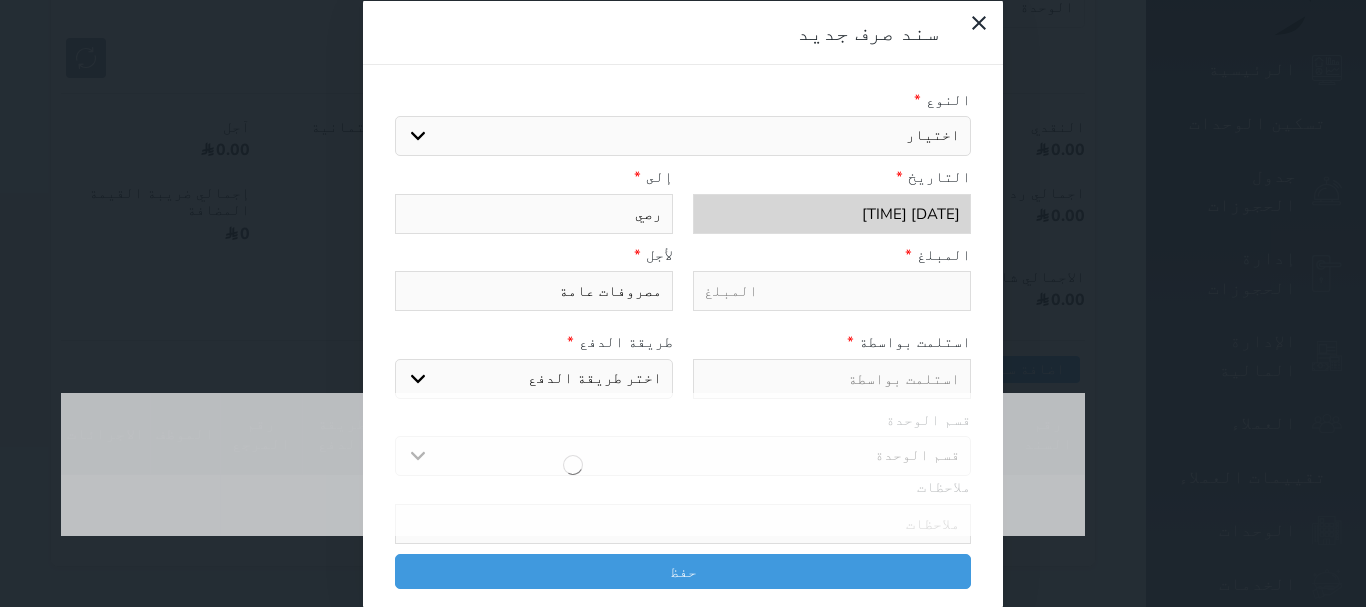 select 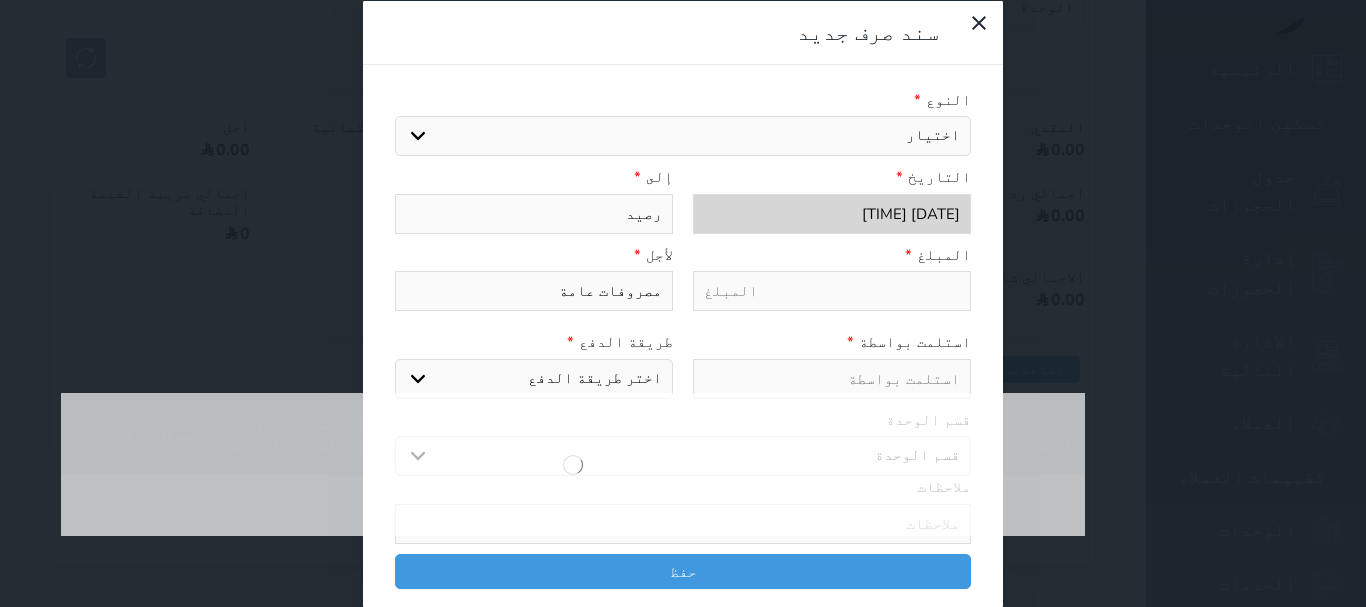 type on "رصيد" 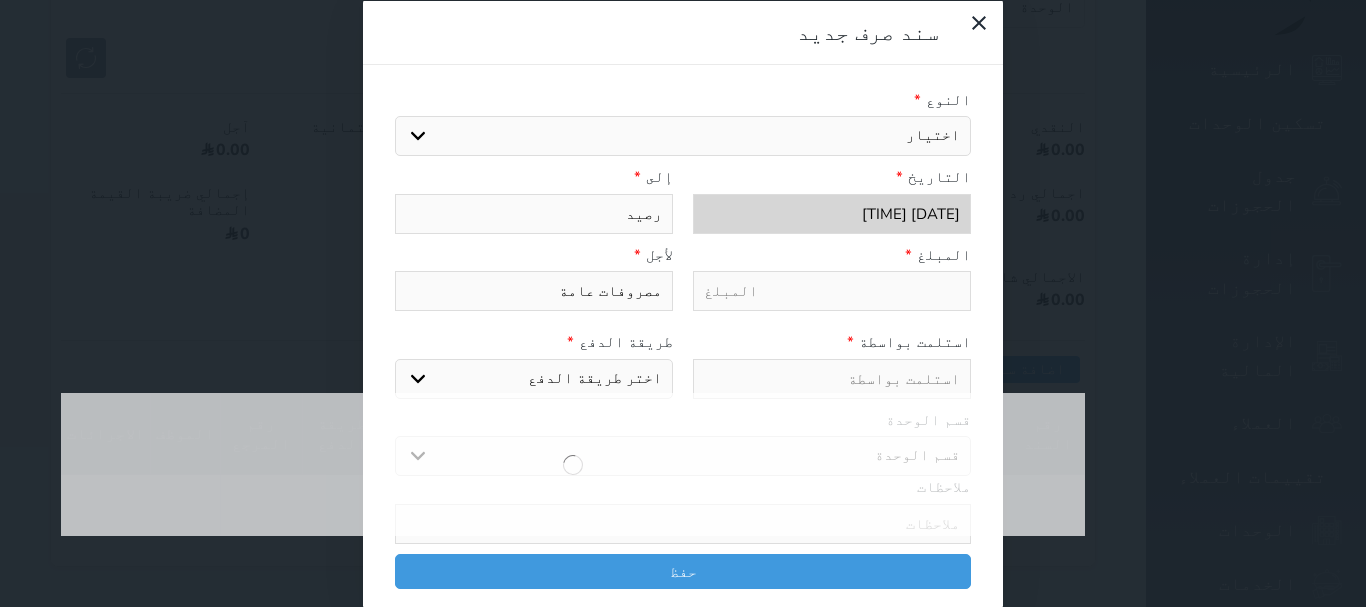 select 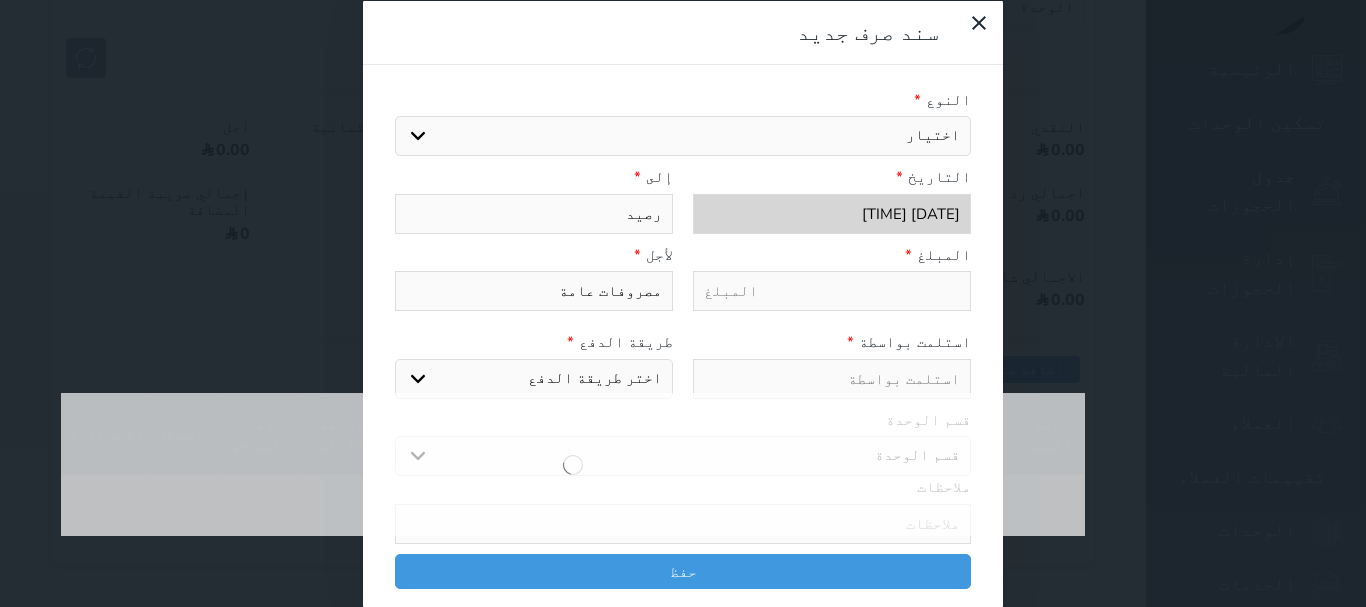 type on "رصيد س" 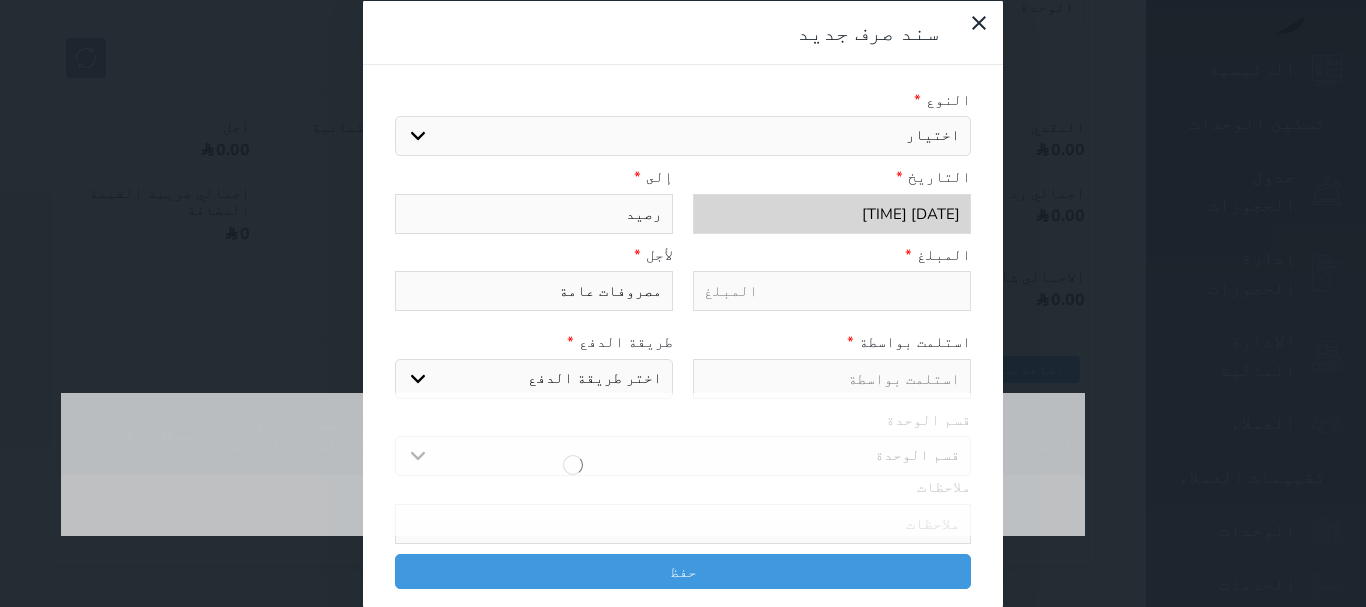 select 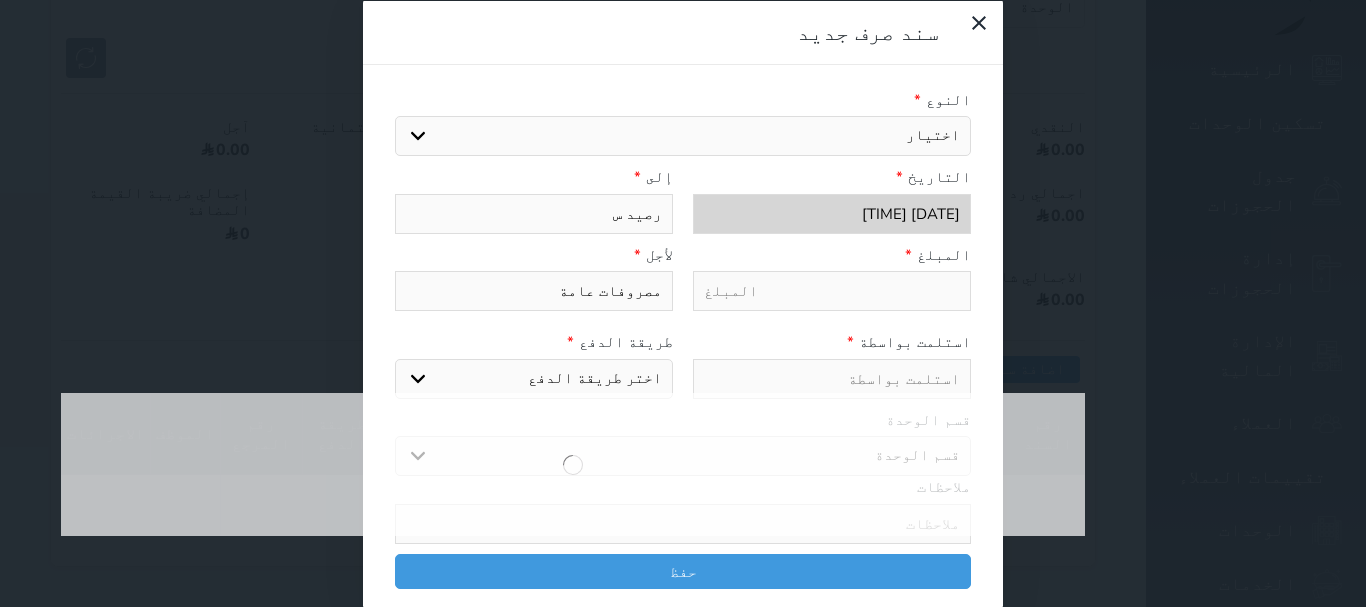 type on "رصيد سو" 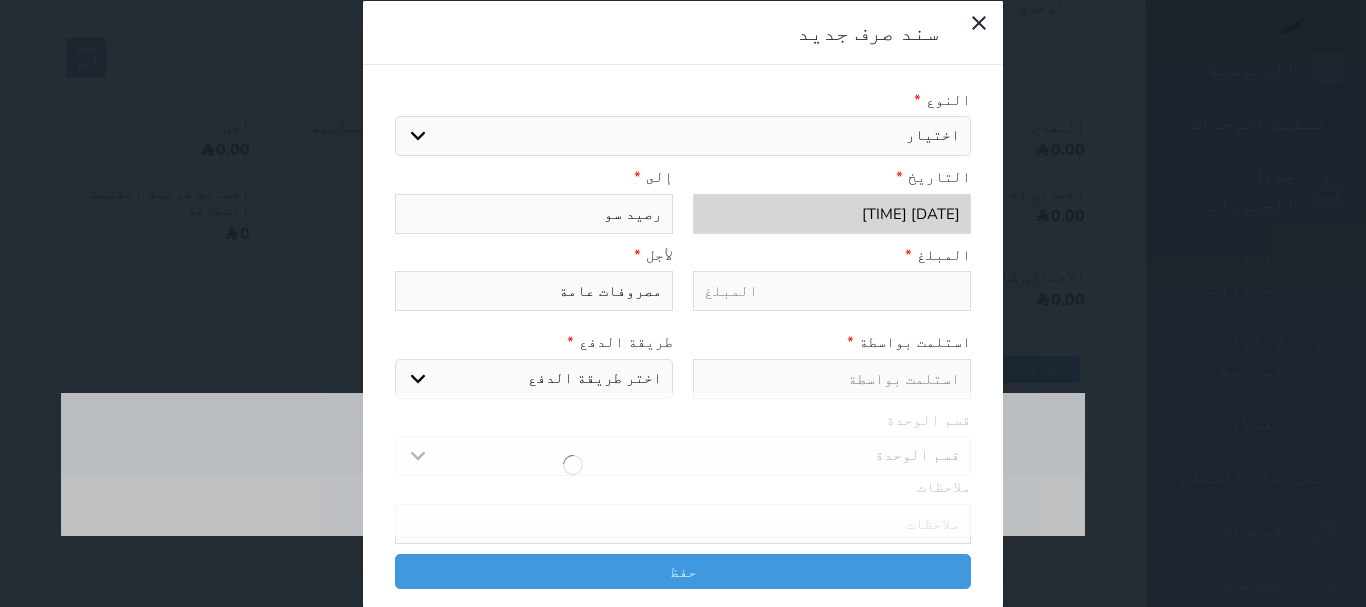 select 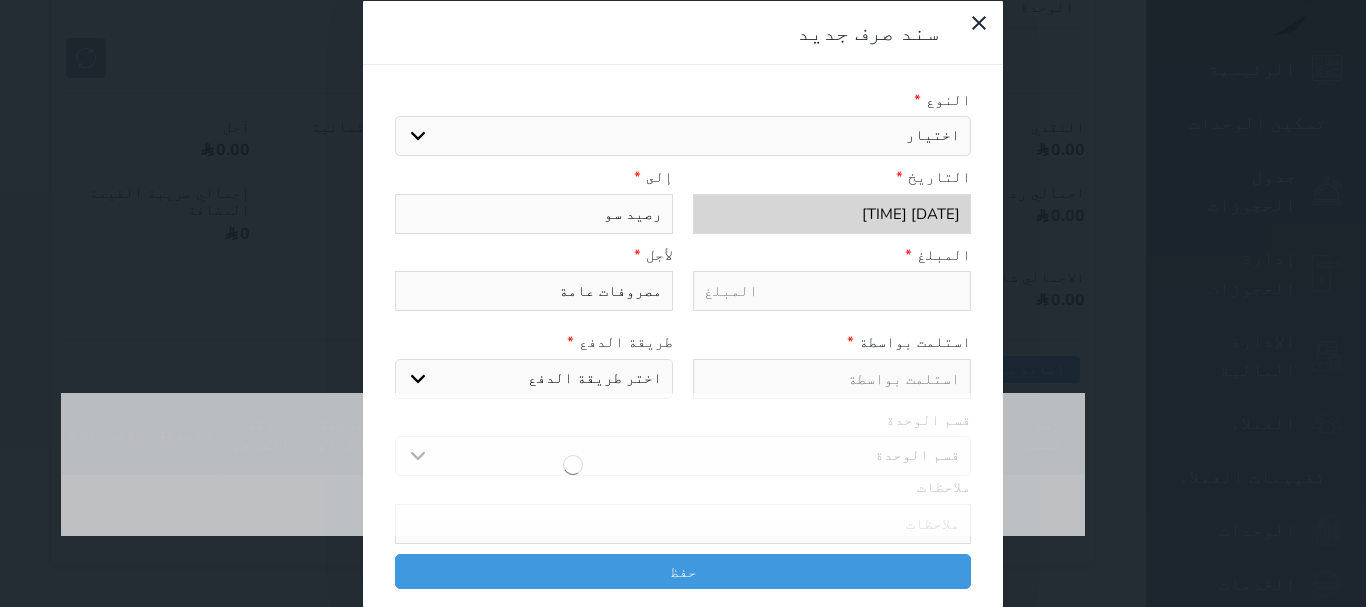 type on "رصيد سوا" 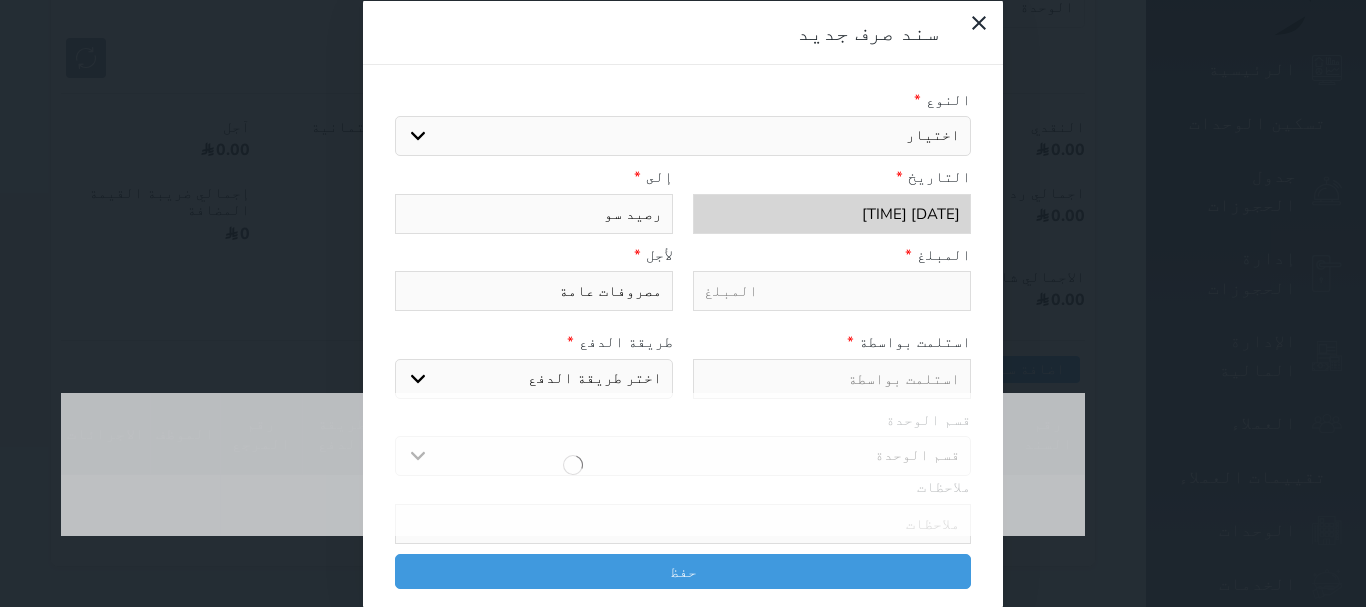 select 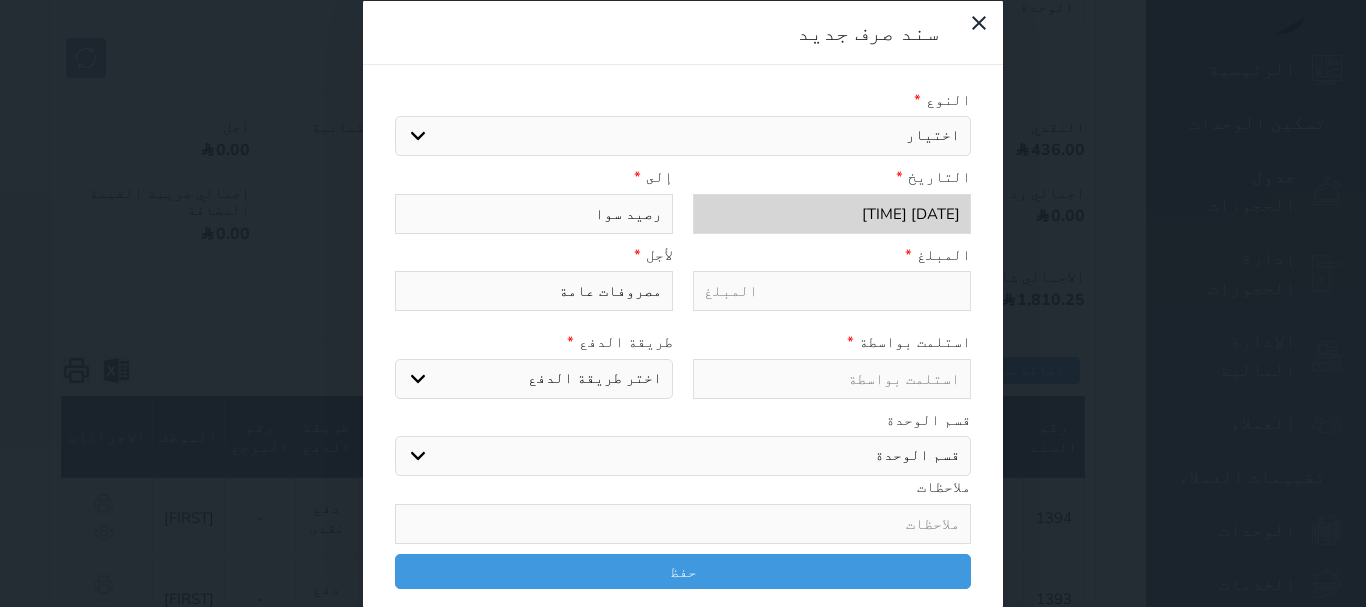 type on "رصيد سواء" 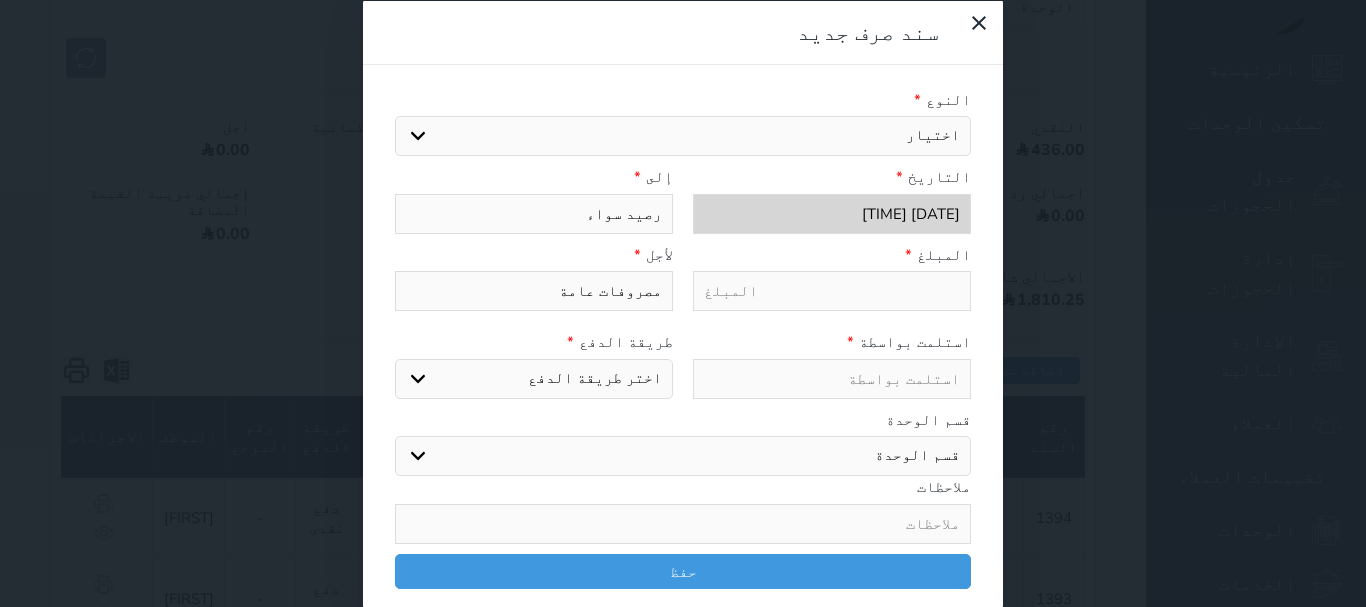 type on "رصيد سوا" 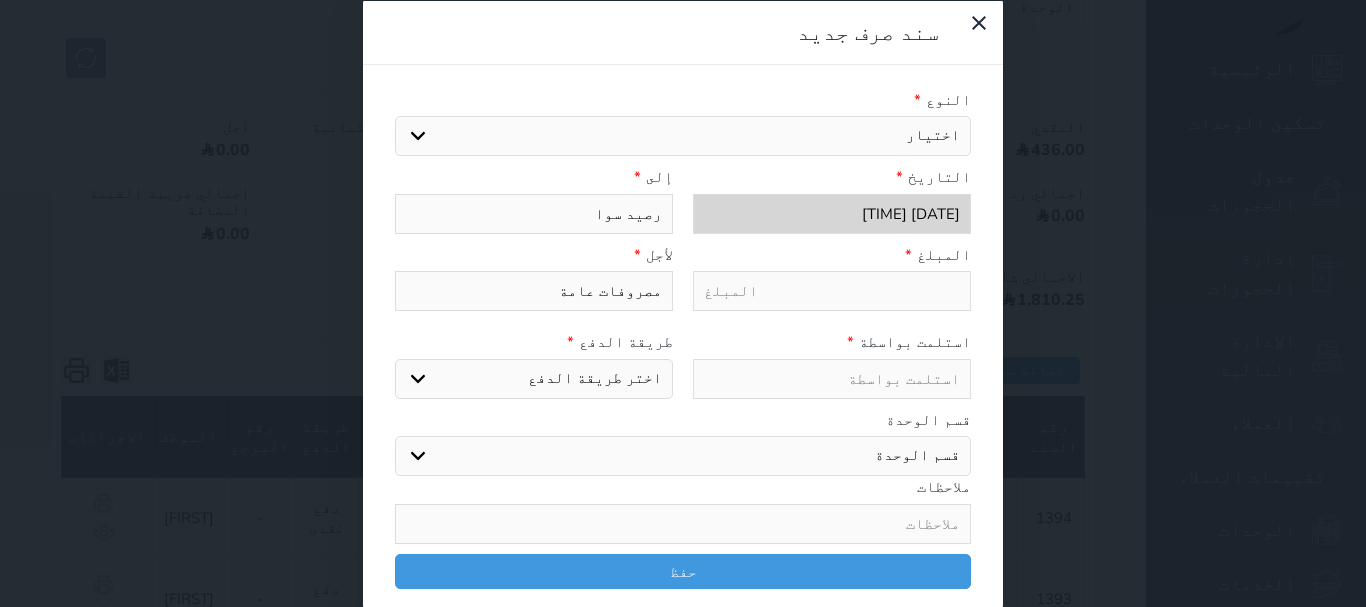 type on "رصيد سوا" 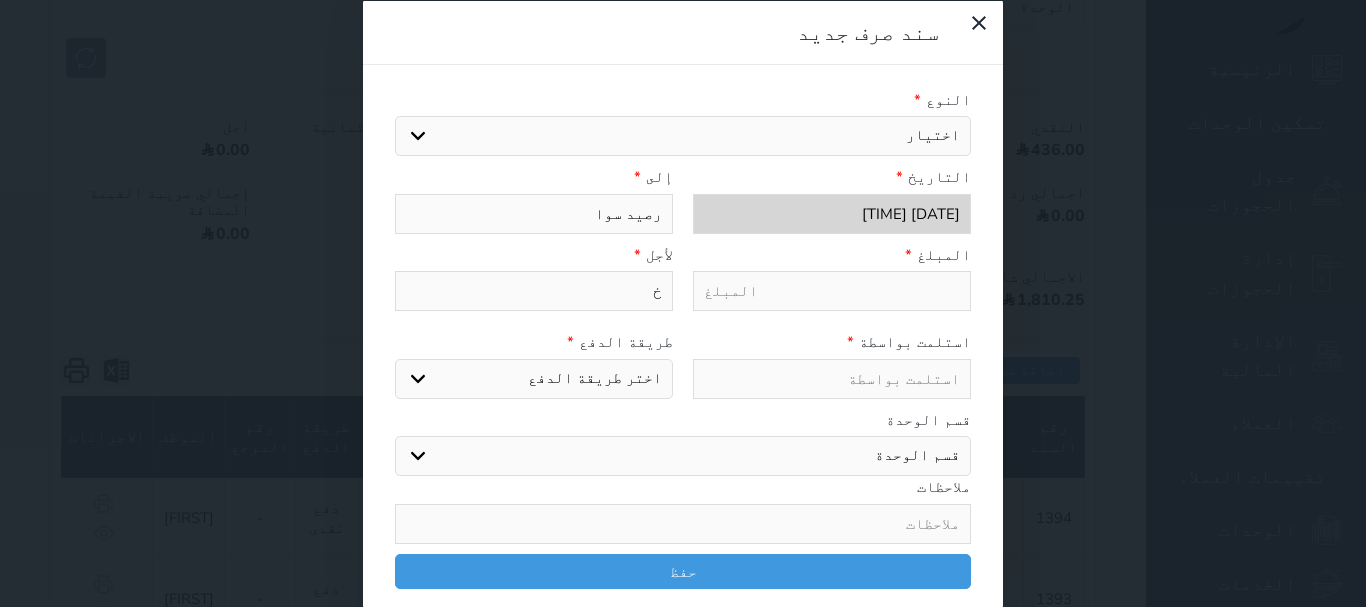type on "خد" 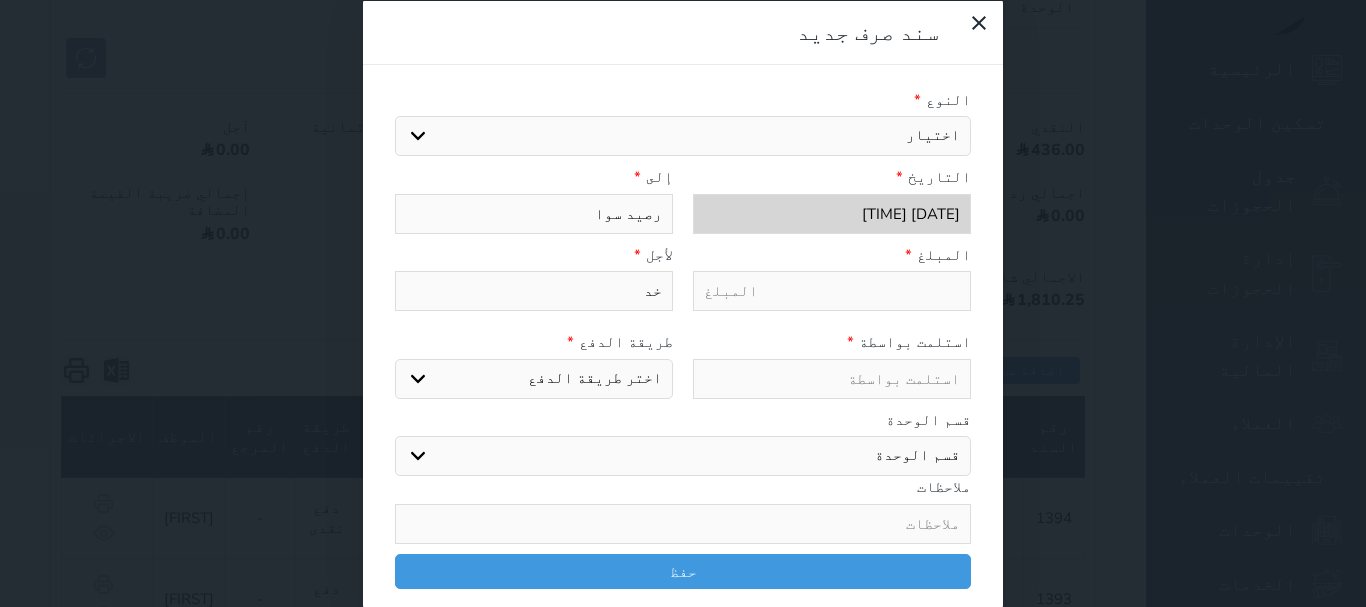 type on "خدم" 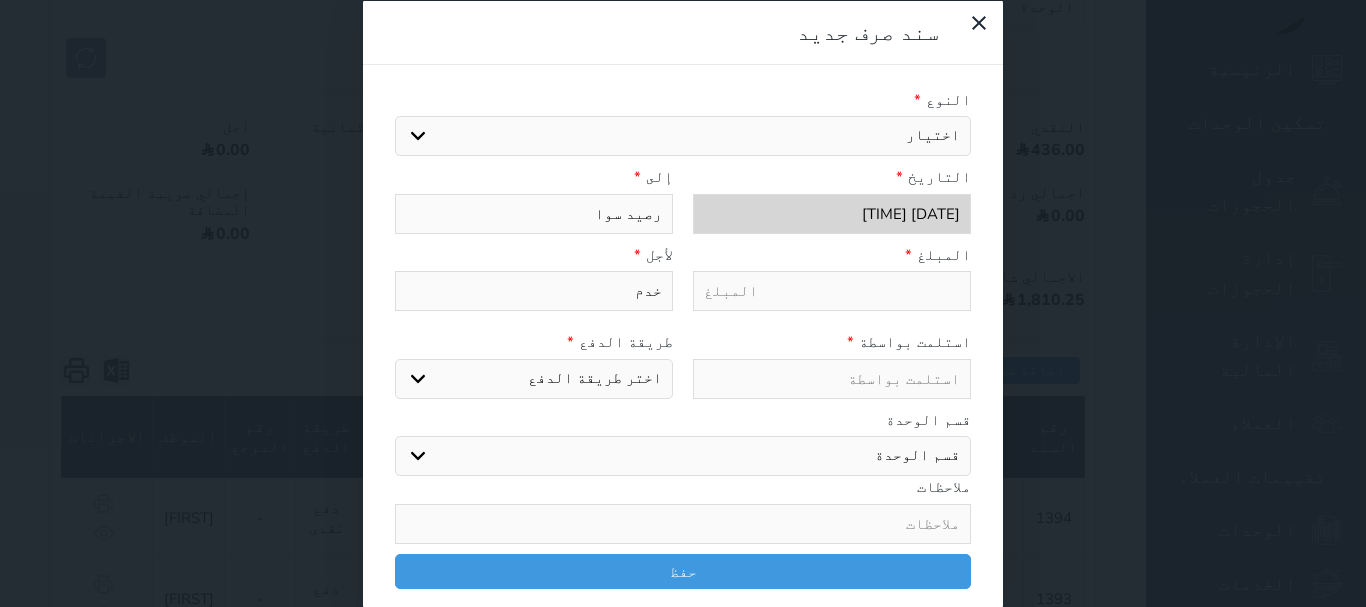 type on "خدمة" 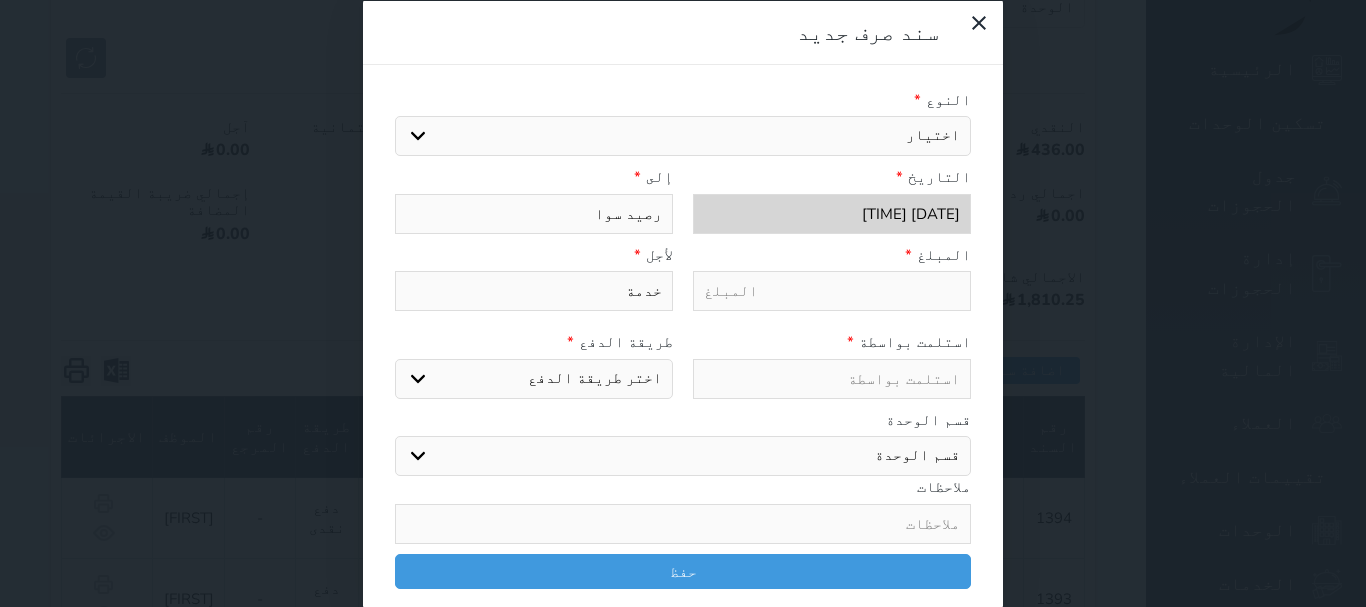 type on "خدمة" 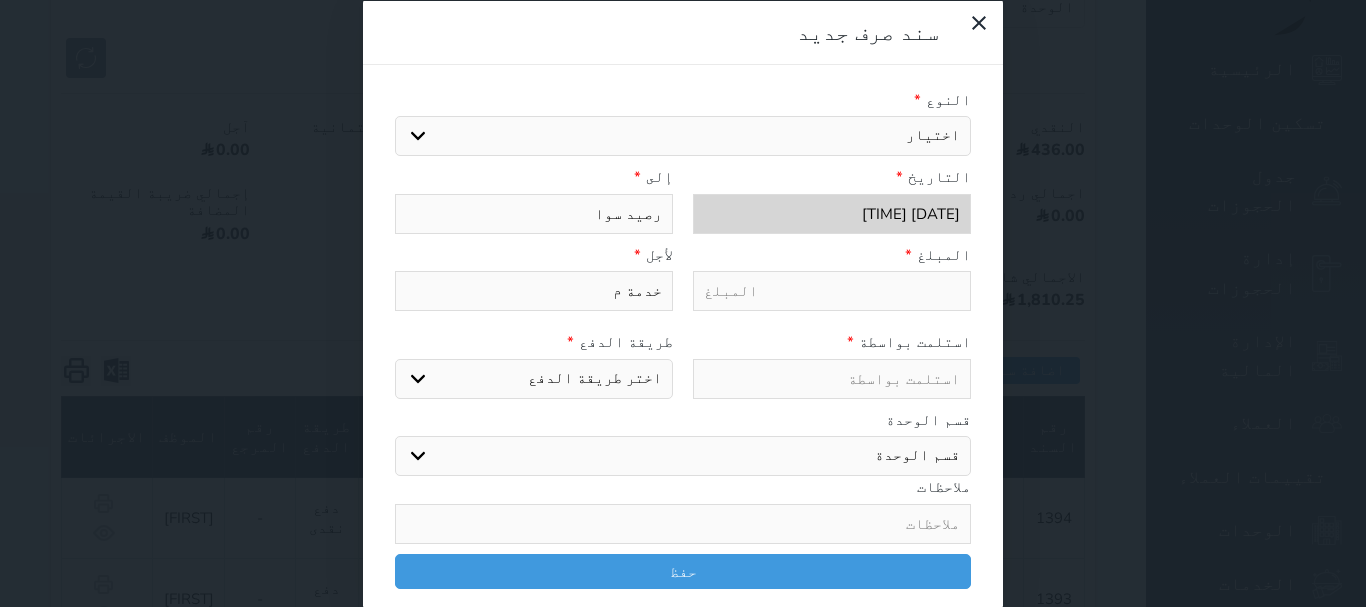 type on "خدمة مك" 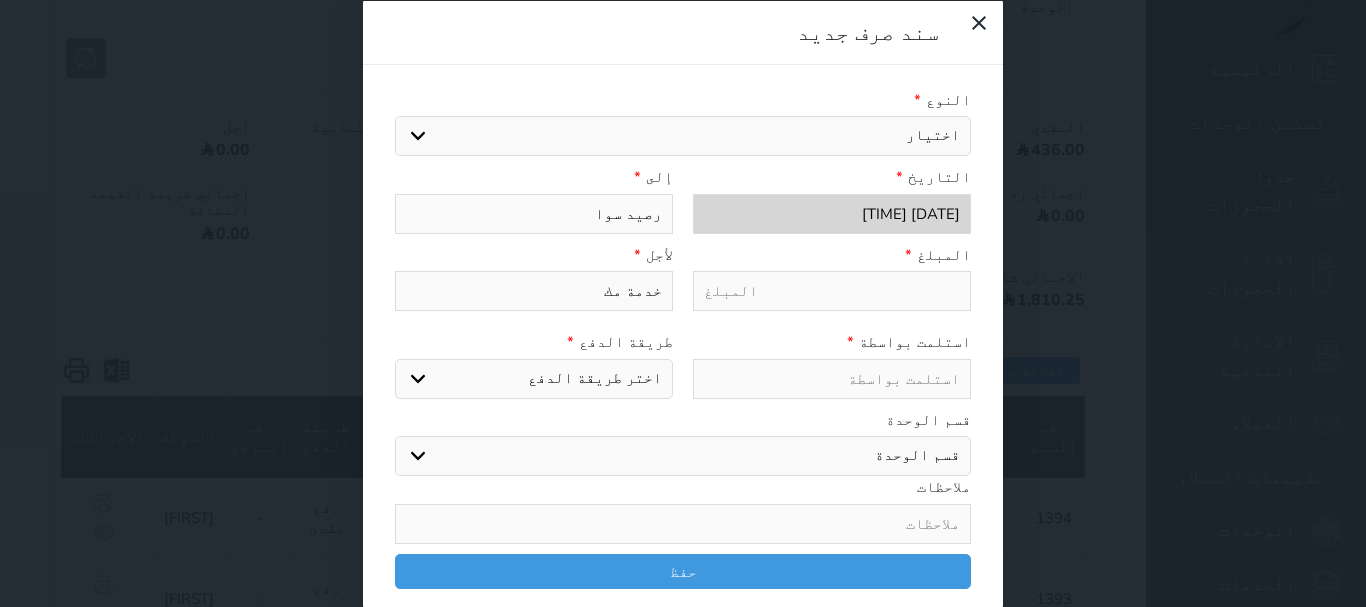 type on "خدمة مكا" 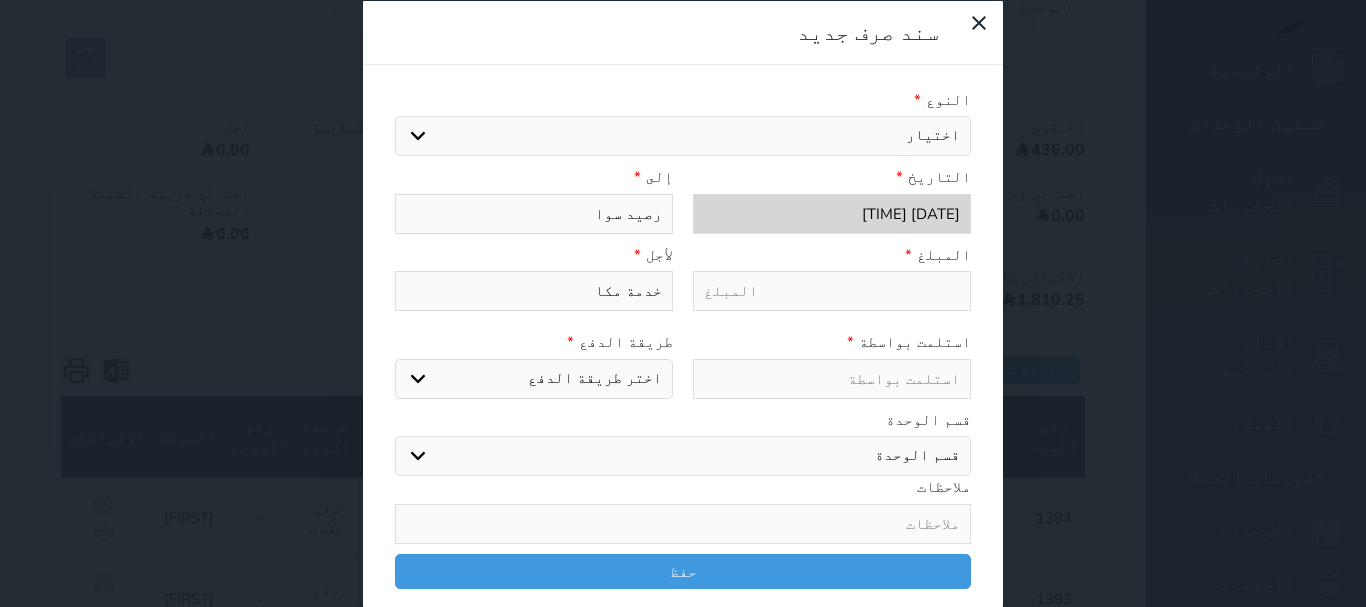 type on "خدمة مكال" 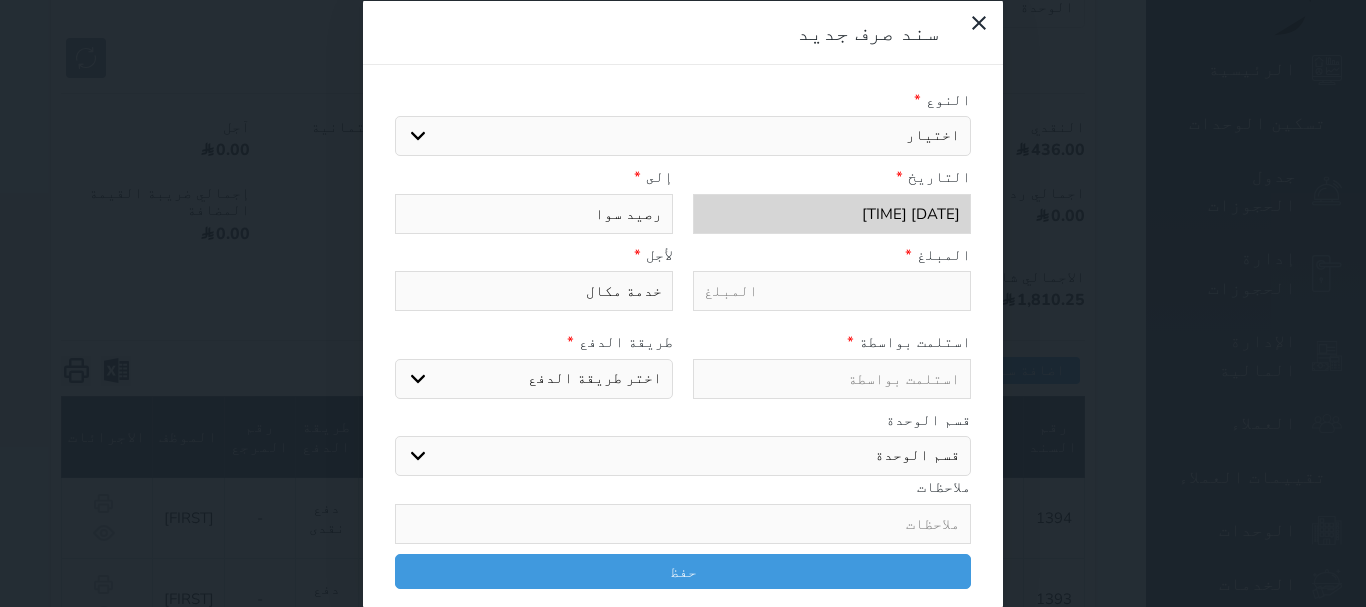 type on "خدمة مكالم" 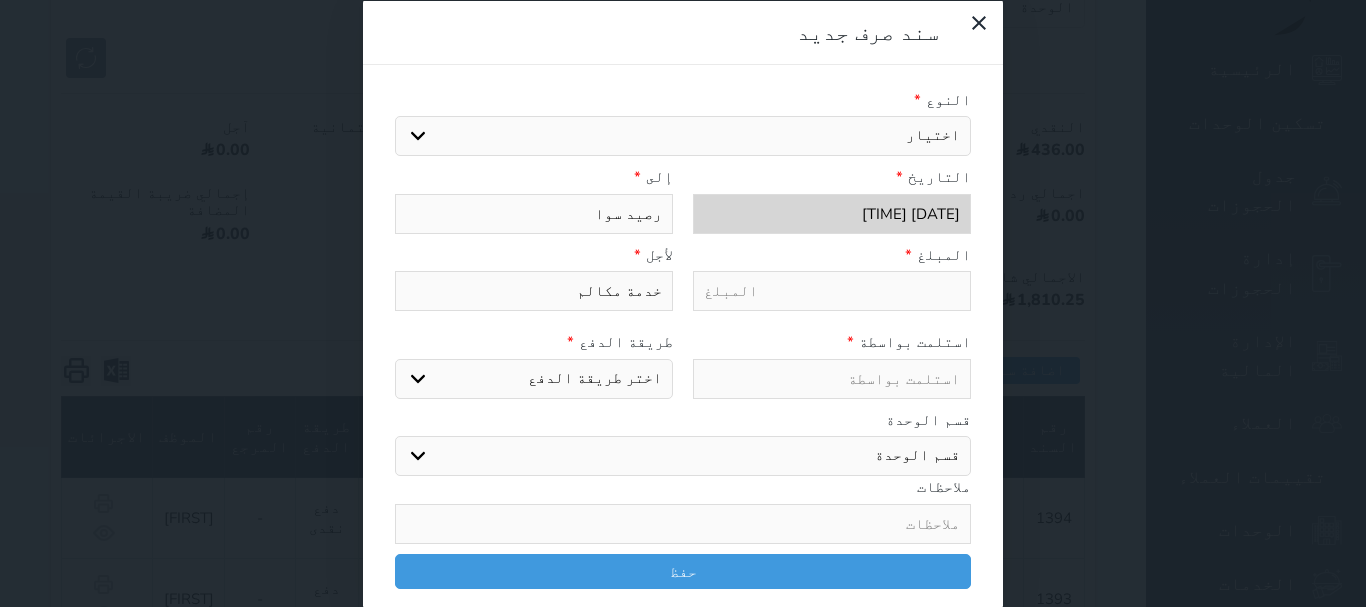 type on "خدمة مكالما" 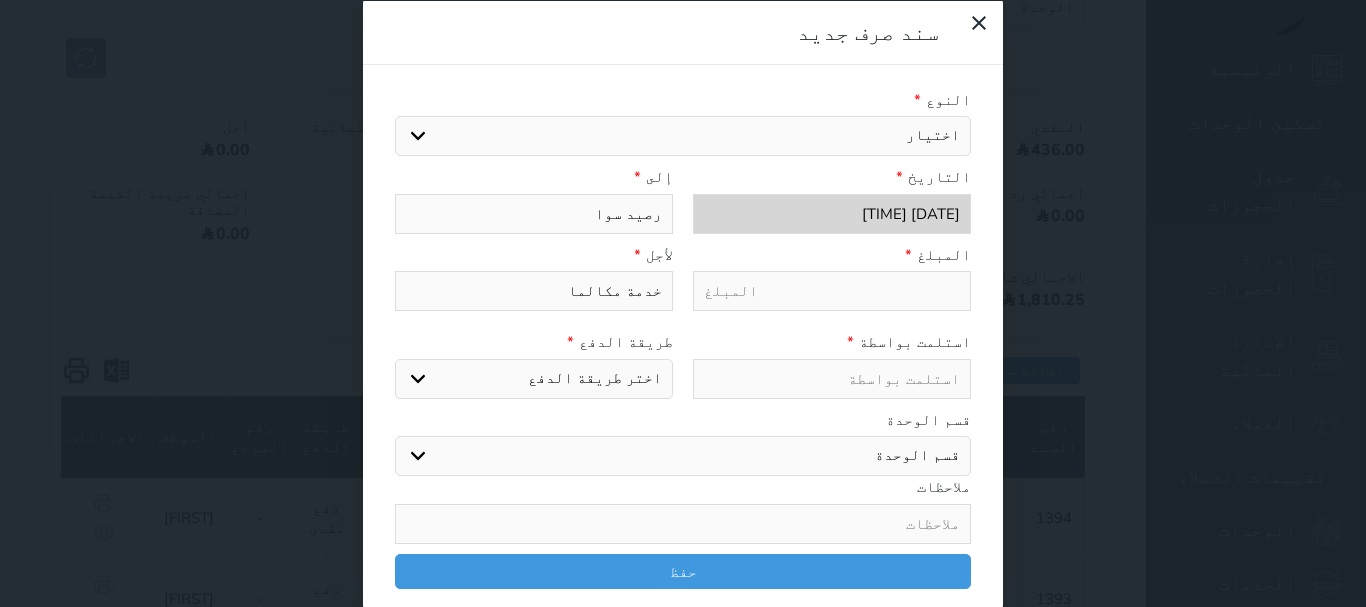 type on "خدمة مكالمات" 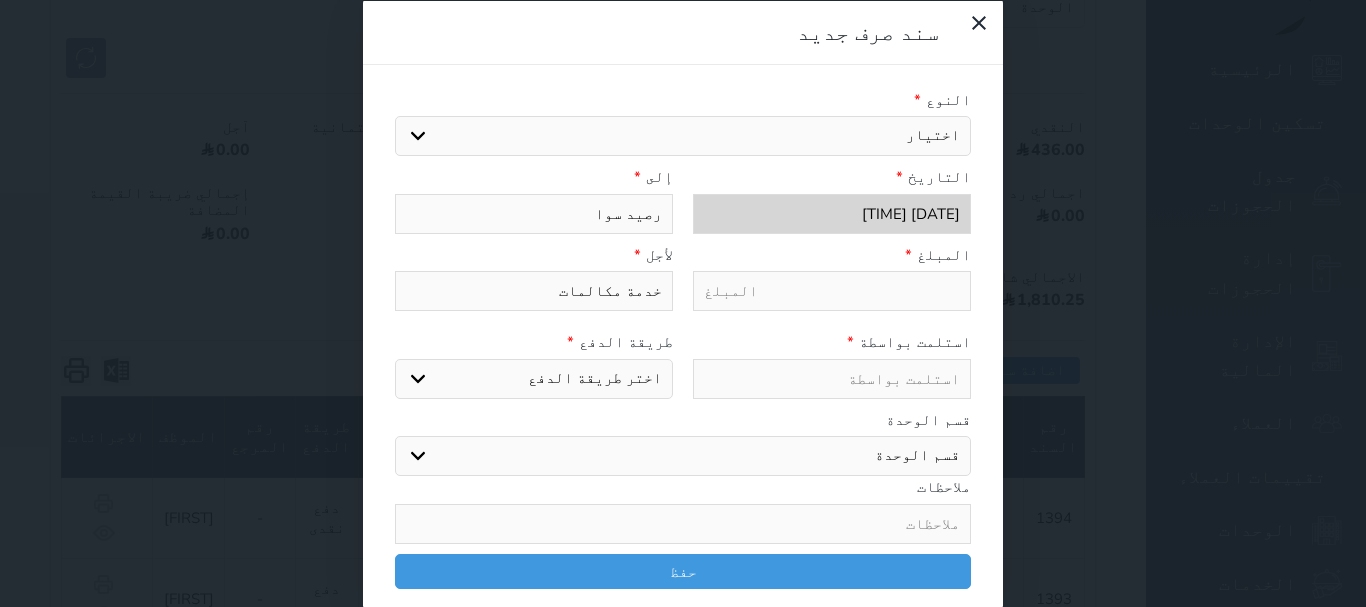 type on "خدمة مكالمات" 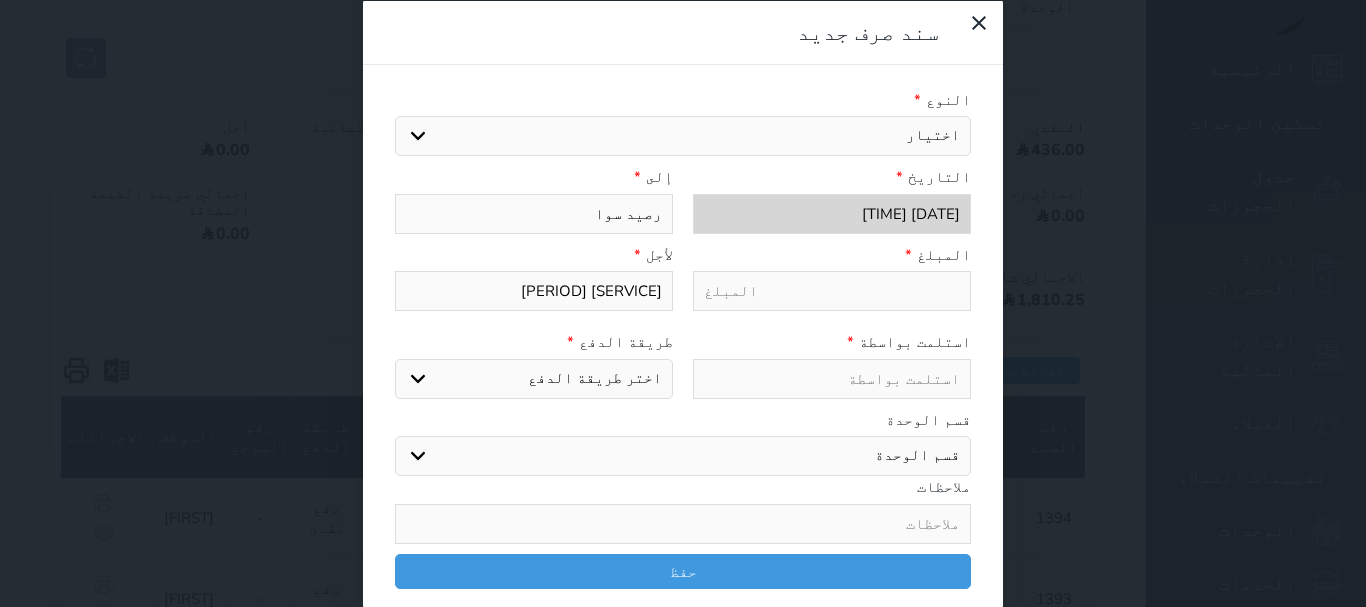 type on "خدمة مكالمات شه" 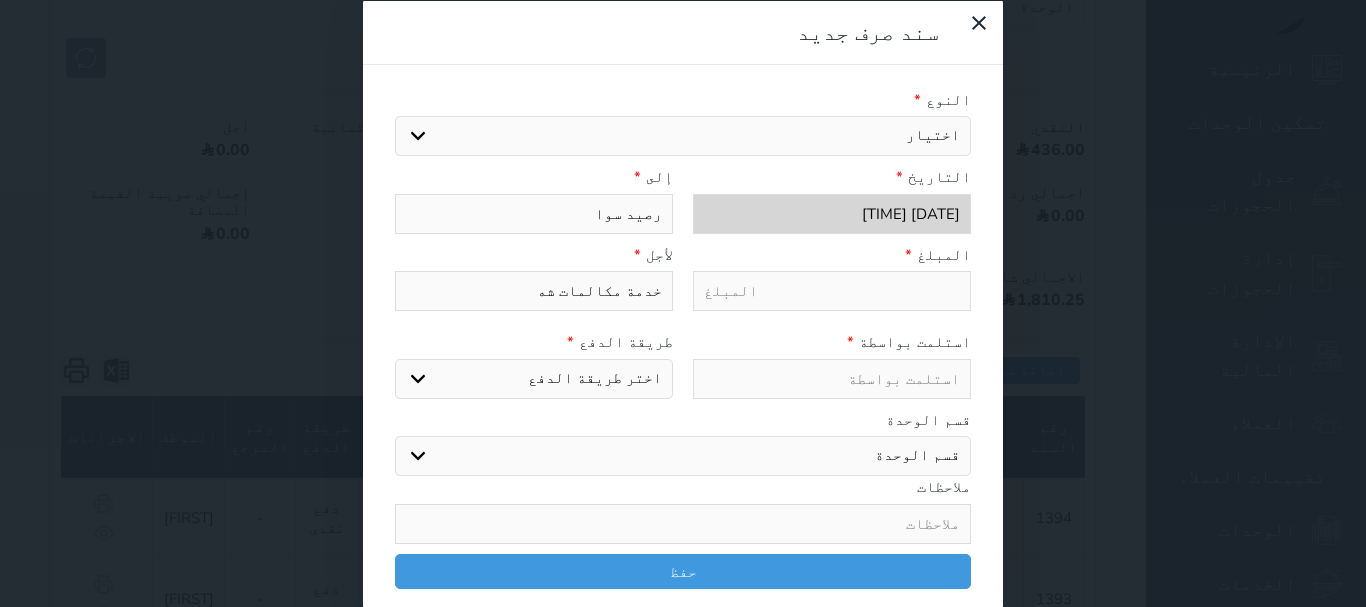 type on "[SERVICE] [PERIOD]" 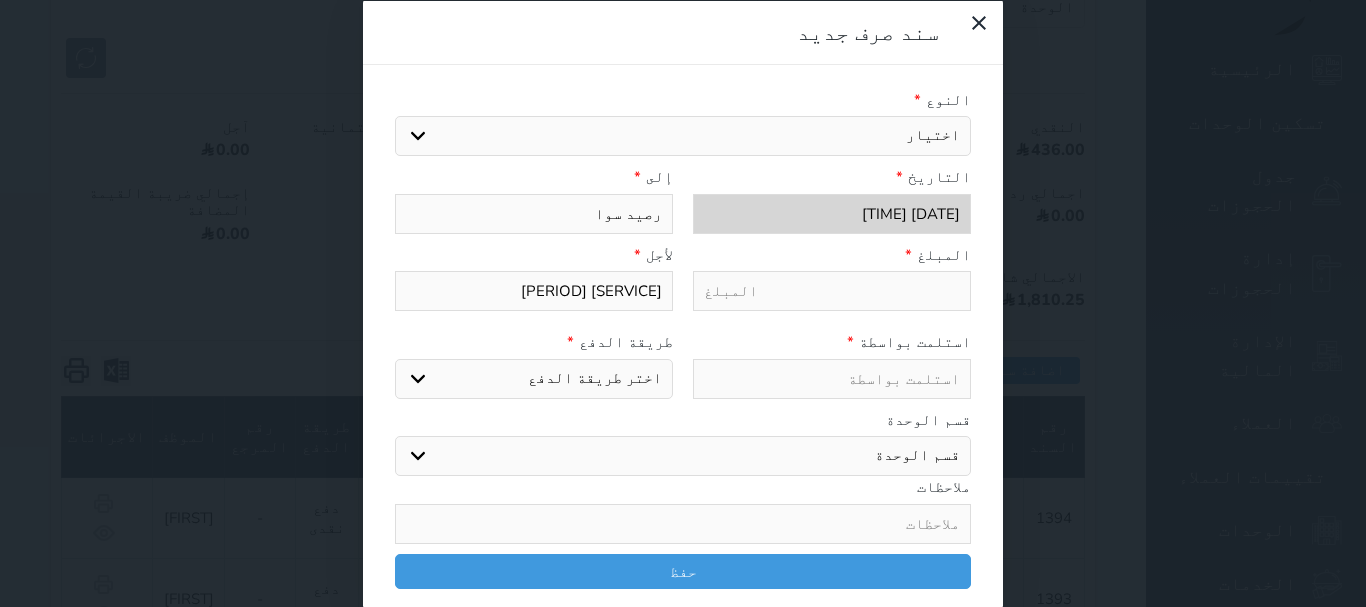 type on "خدمة مكالمات شهري" 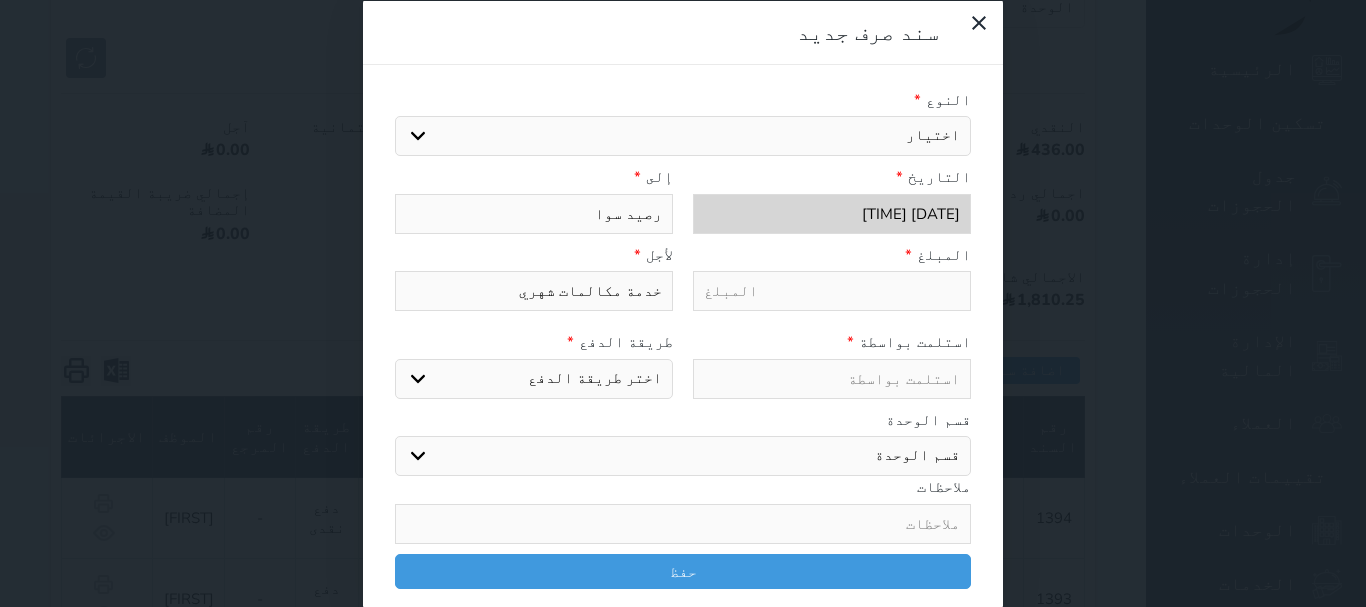 type on "[SERVICE] [PERIOD]" 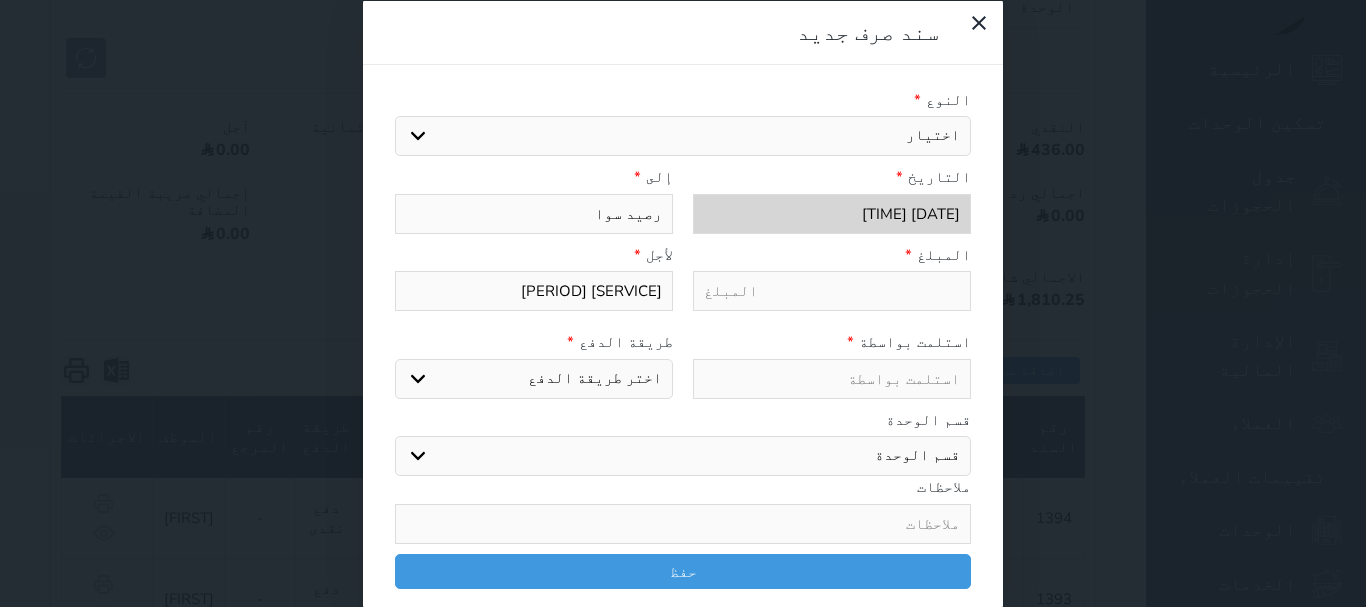 type on "[SERVICE] [PERIOD]" 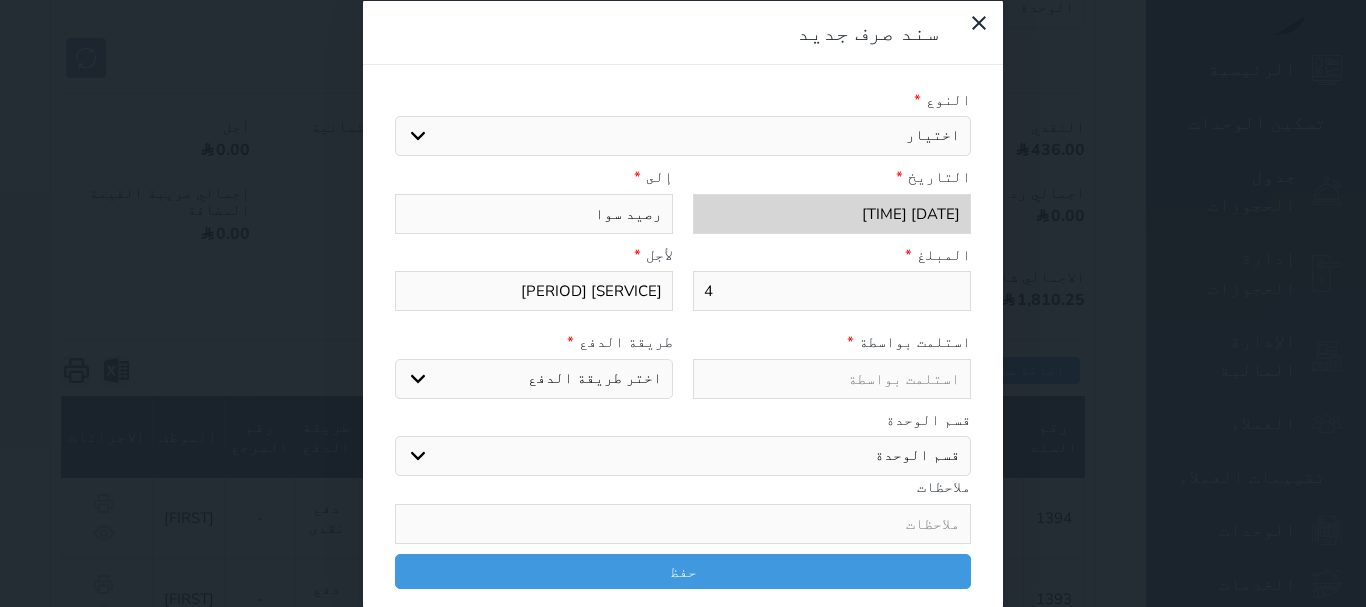 type on "40" 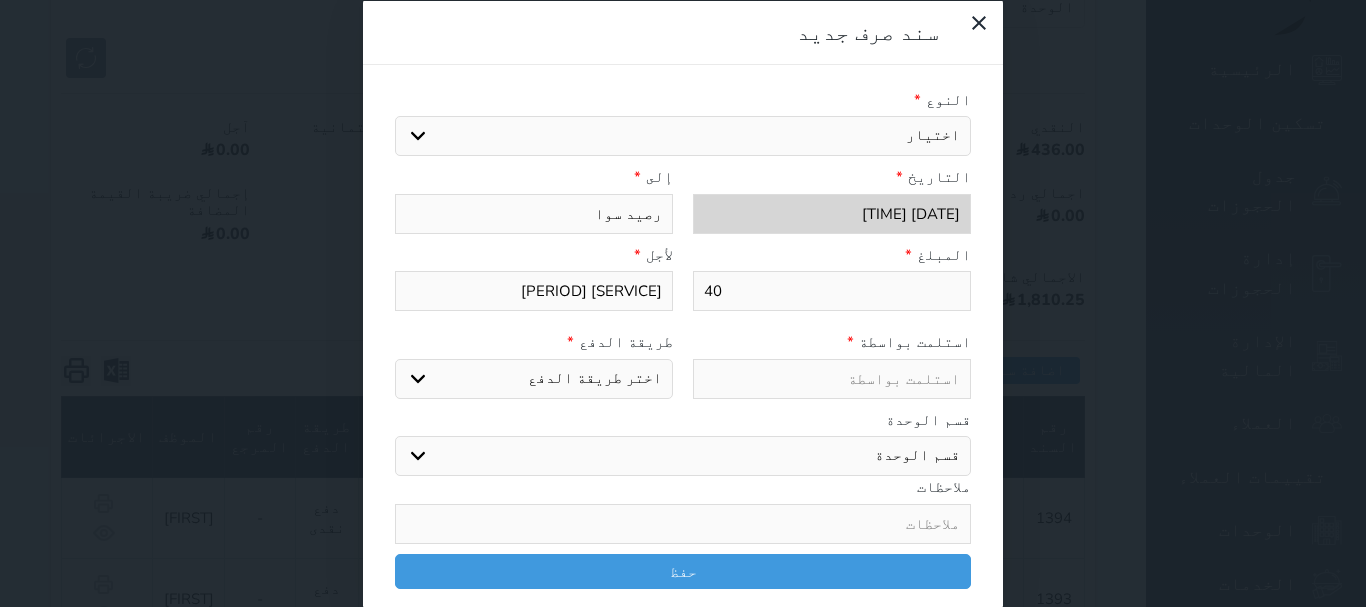 type on "40" 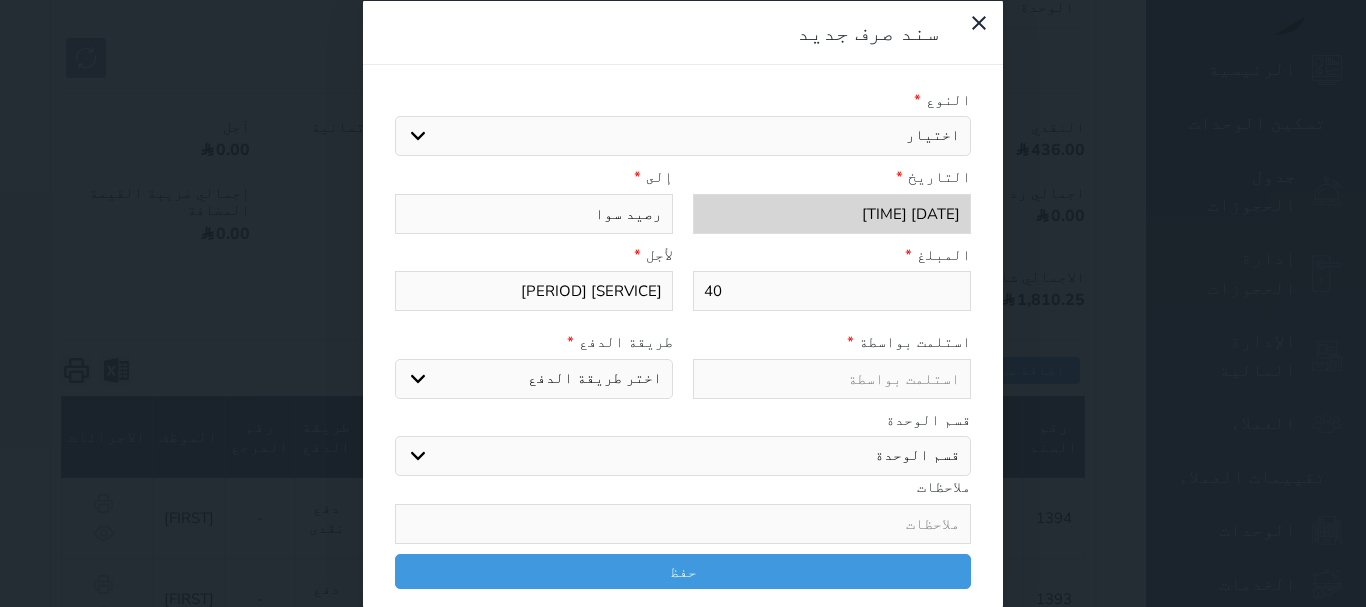 click on "اختر طريقة الدفع   دفع نقدى   تحويل بنكى   مدى   بطاقة ائتمان" at bounding box center (534, 378) 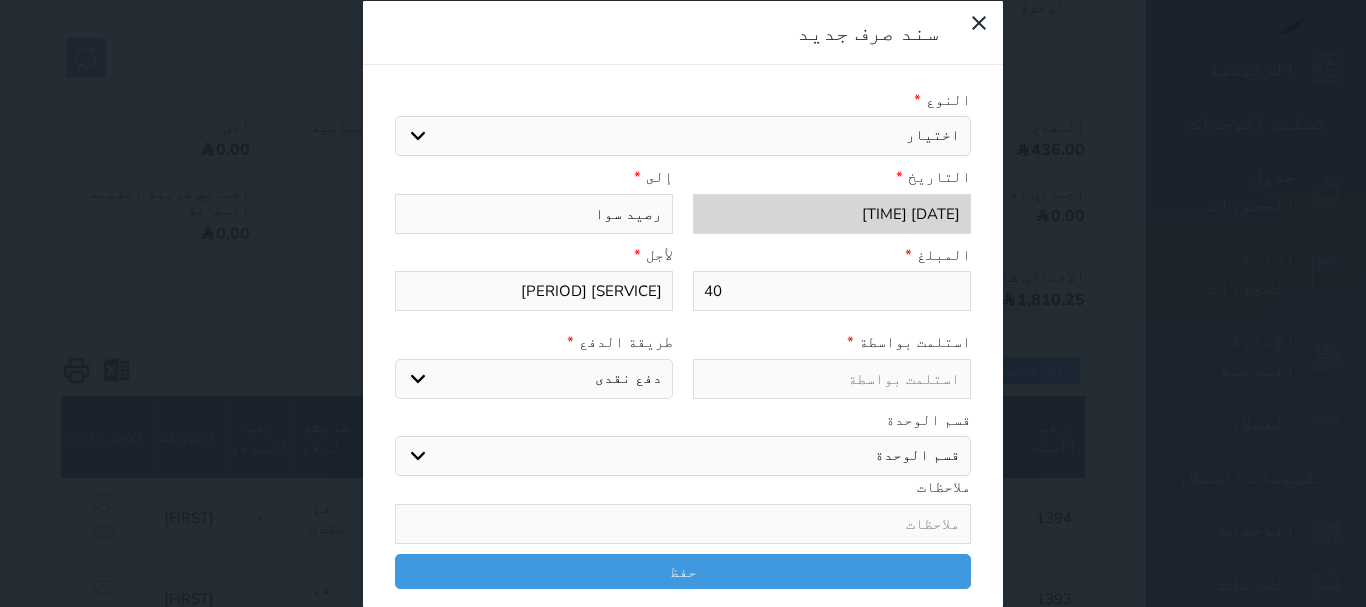 click on "اختر طريقة الدفع   دفع نقدى   تحويل بنكى   مدى   بطاقة ائتمان" at bounding box center [534, 378] 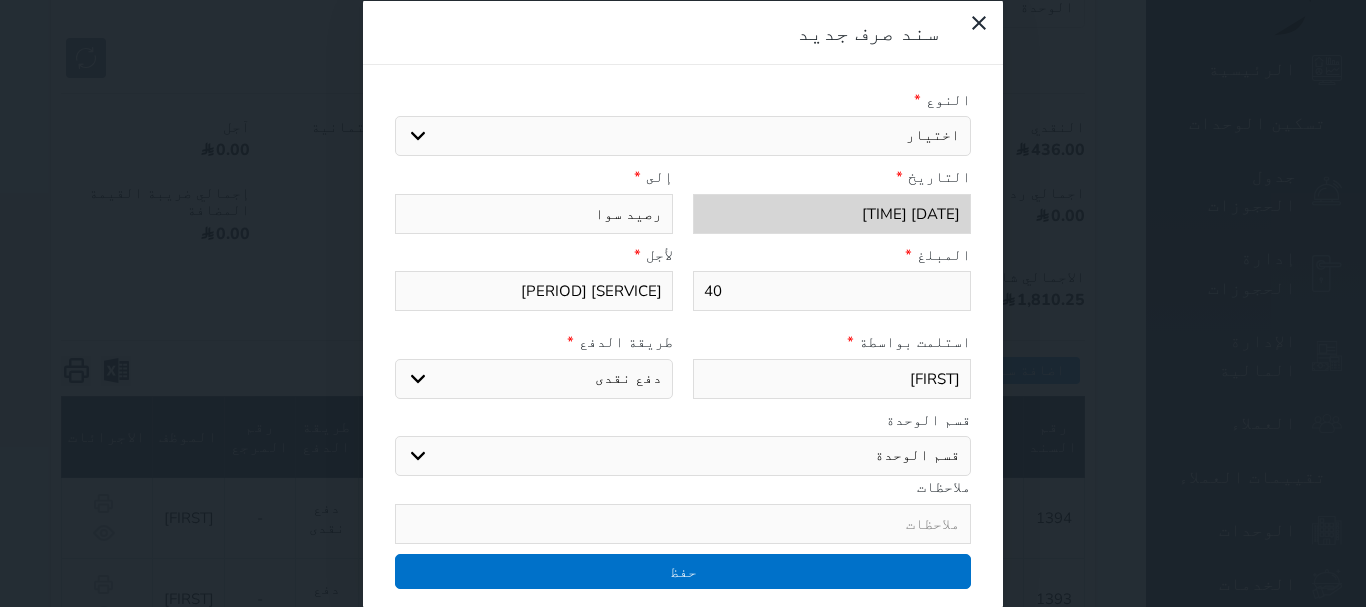 type on "[FIRST]" 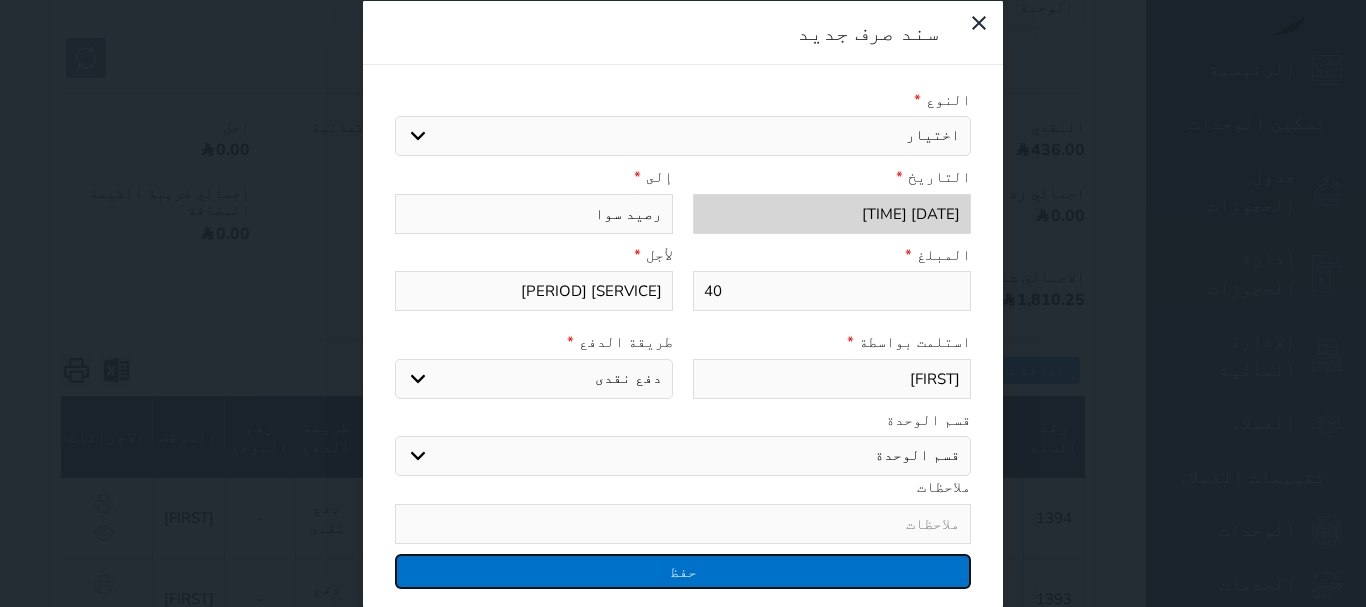 click on "حفظ" at bounding box center [683, 570] 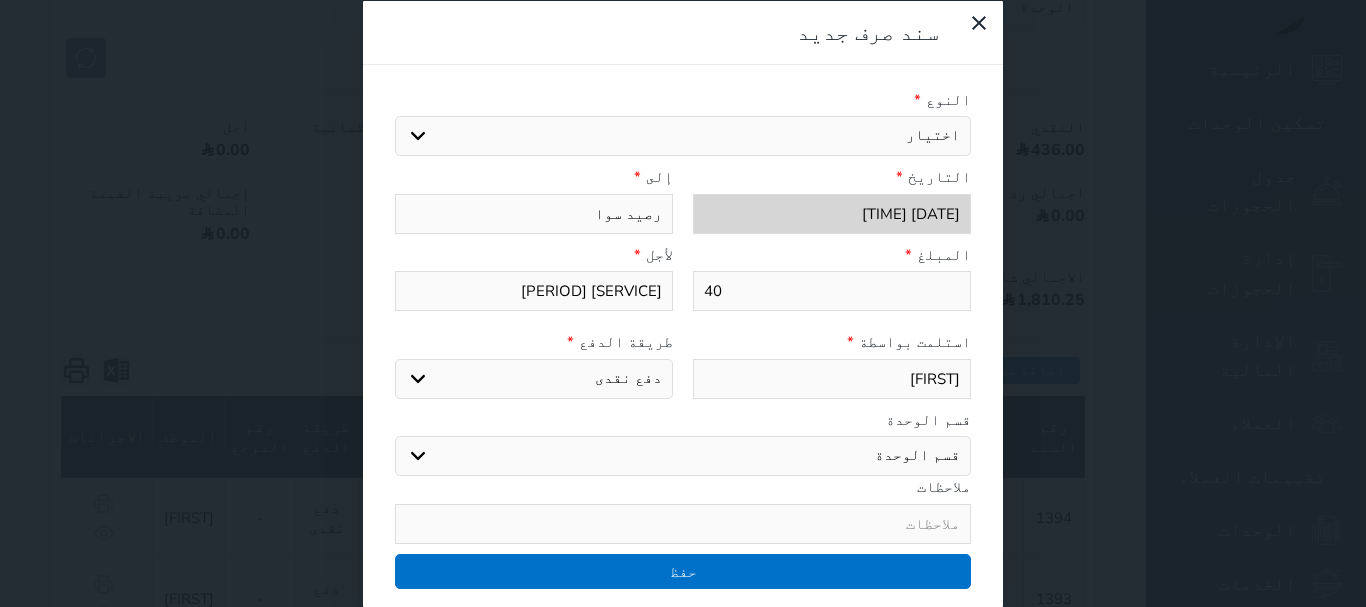 select 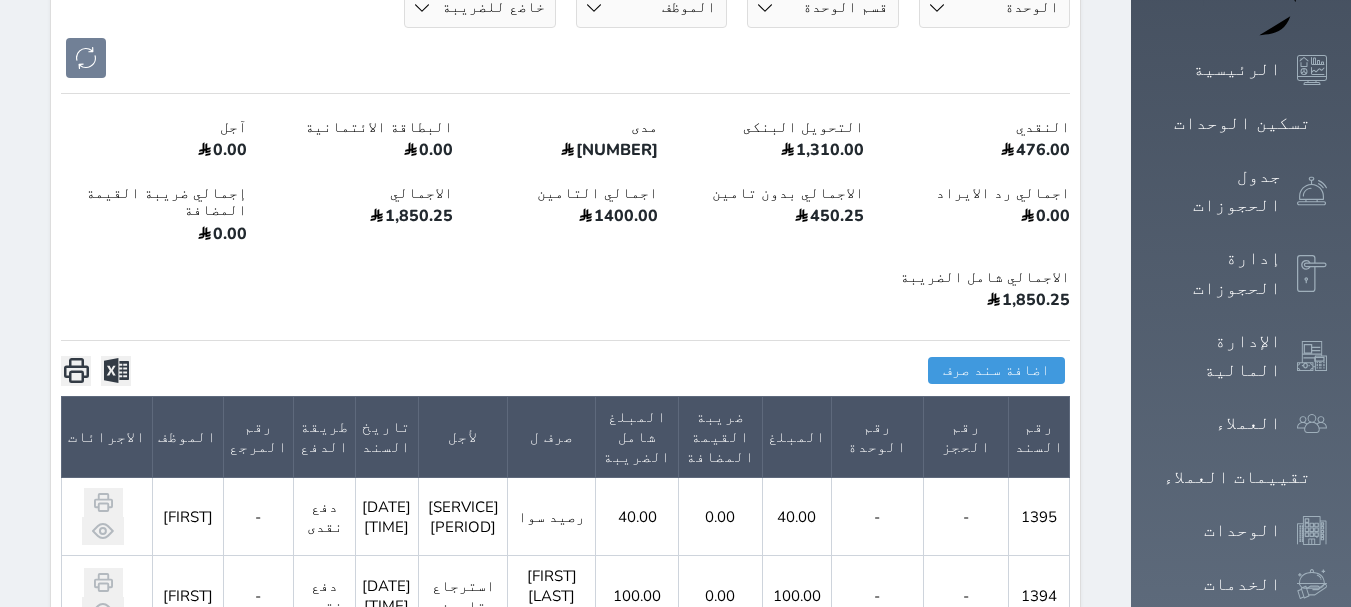 scroll, scrollTop: 0, scrollLeft: 0, axis: both 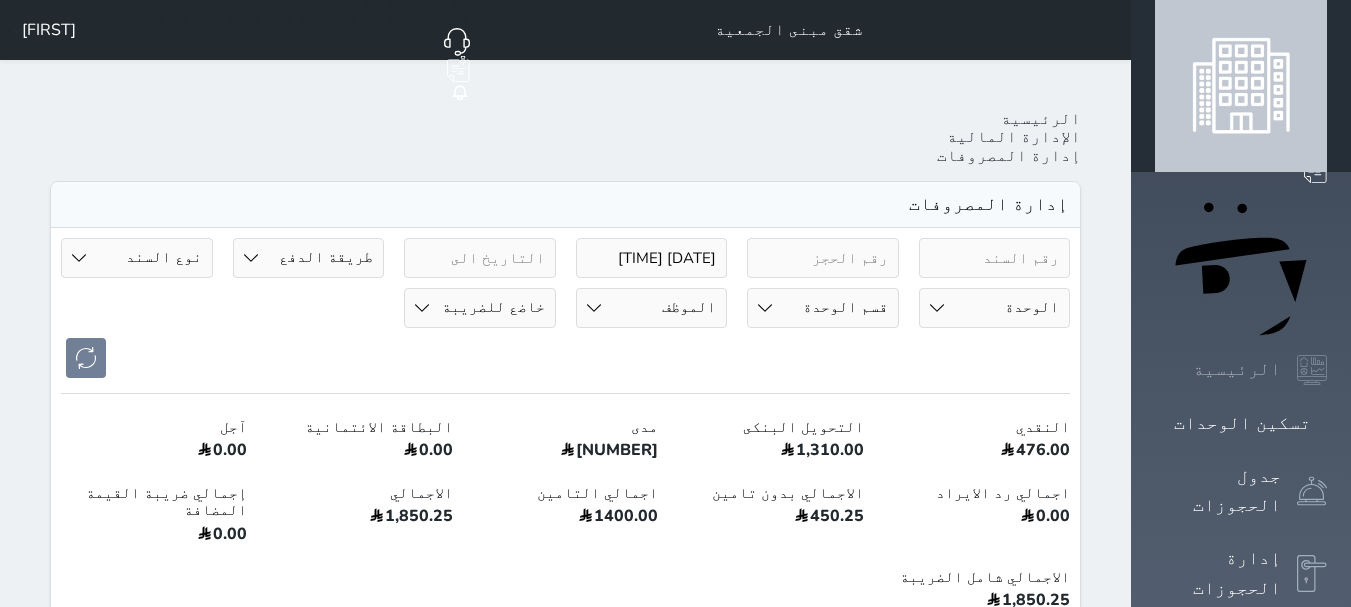 click on "الرئيسية" at bounding box center (1237, 369) 